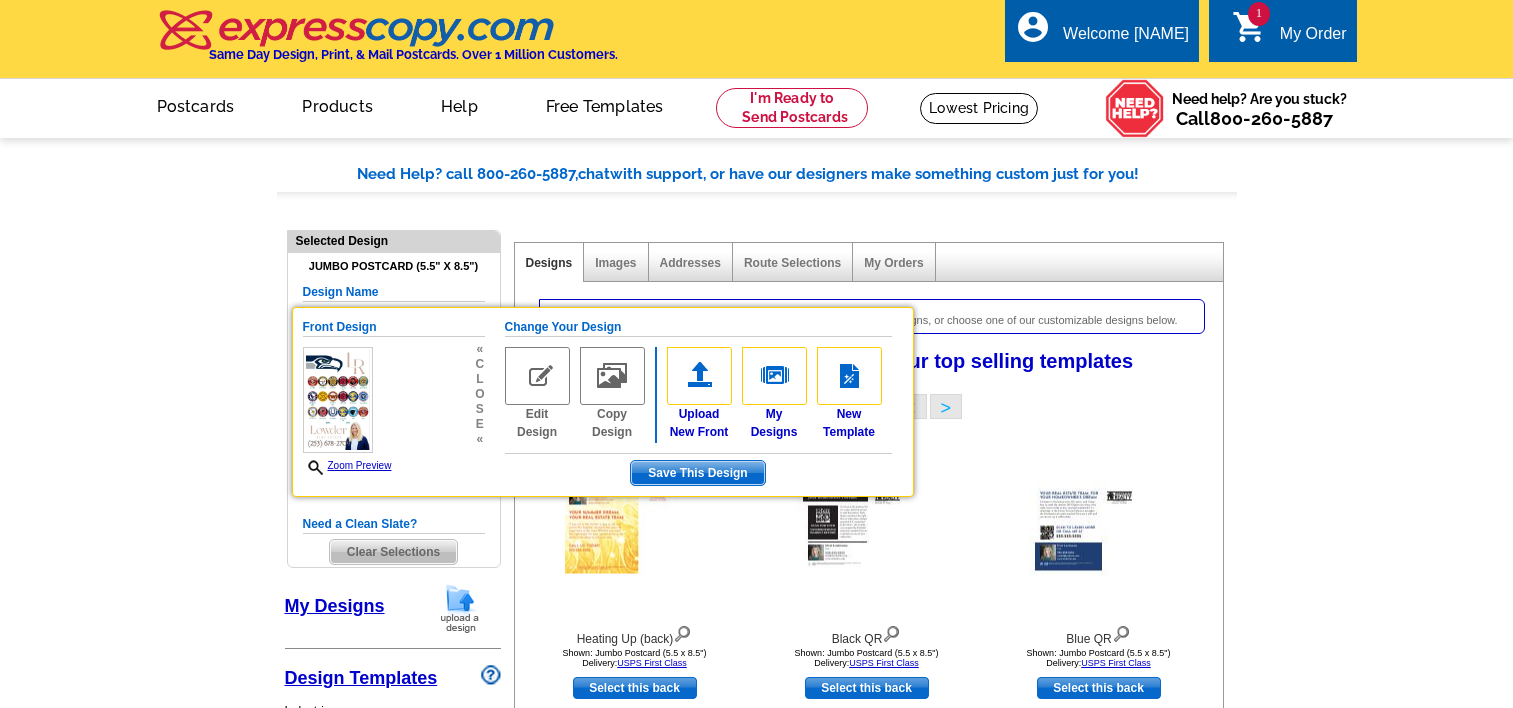 select on "785" 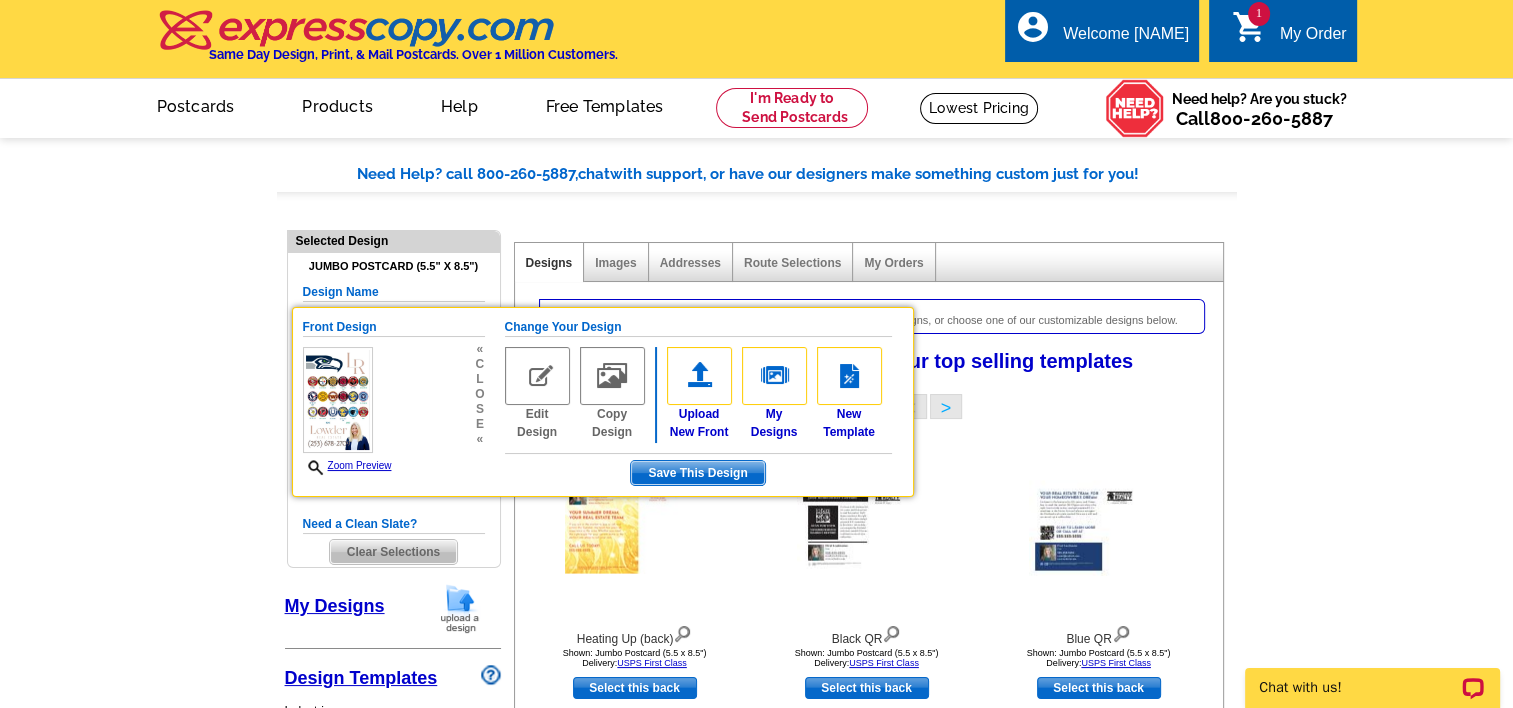 scroll, scrollTop: 0, scrollLeft: 0, axis: both 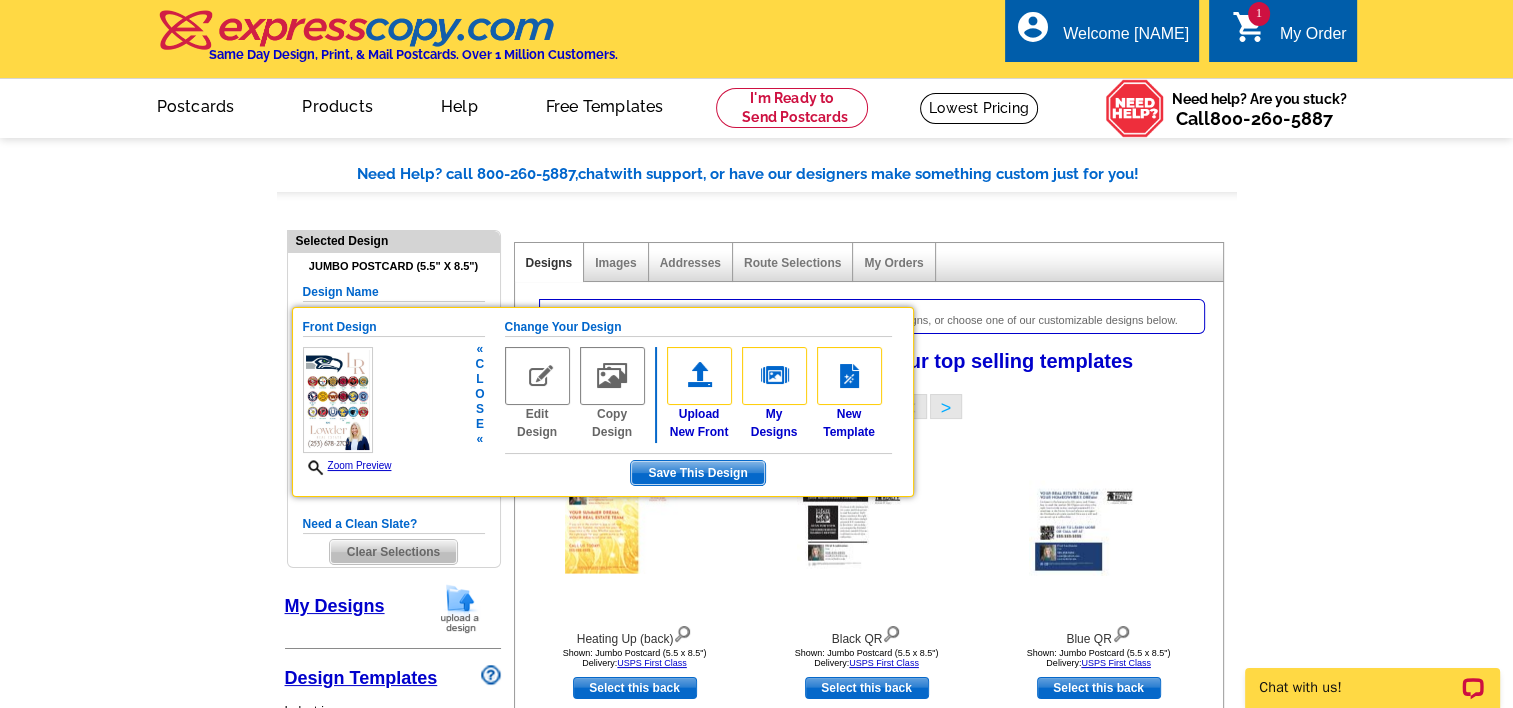 click at bounding box center [537, 376] 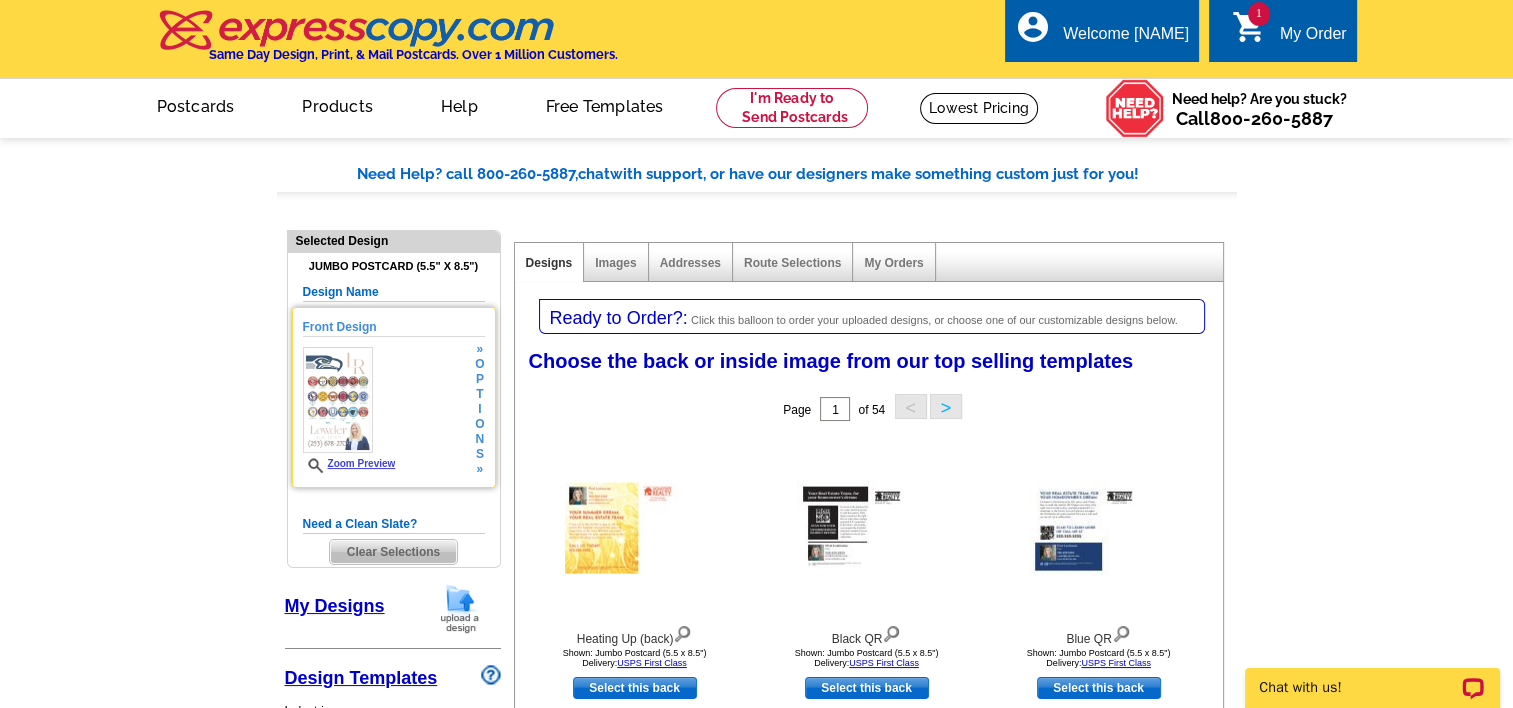 click on "» o p t i o n s »" at bounding box center [477, 409] 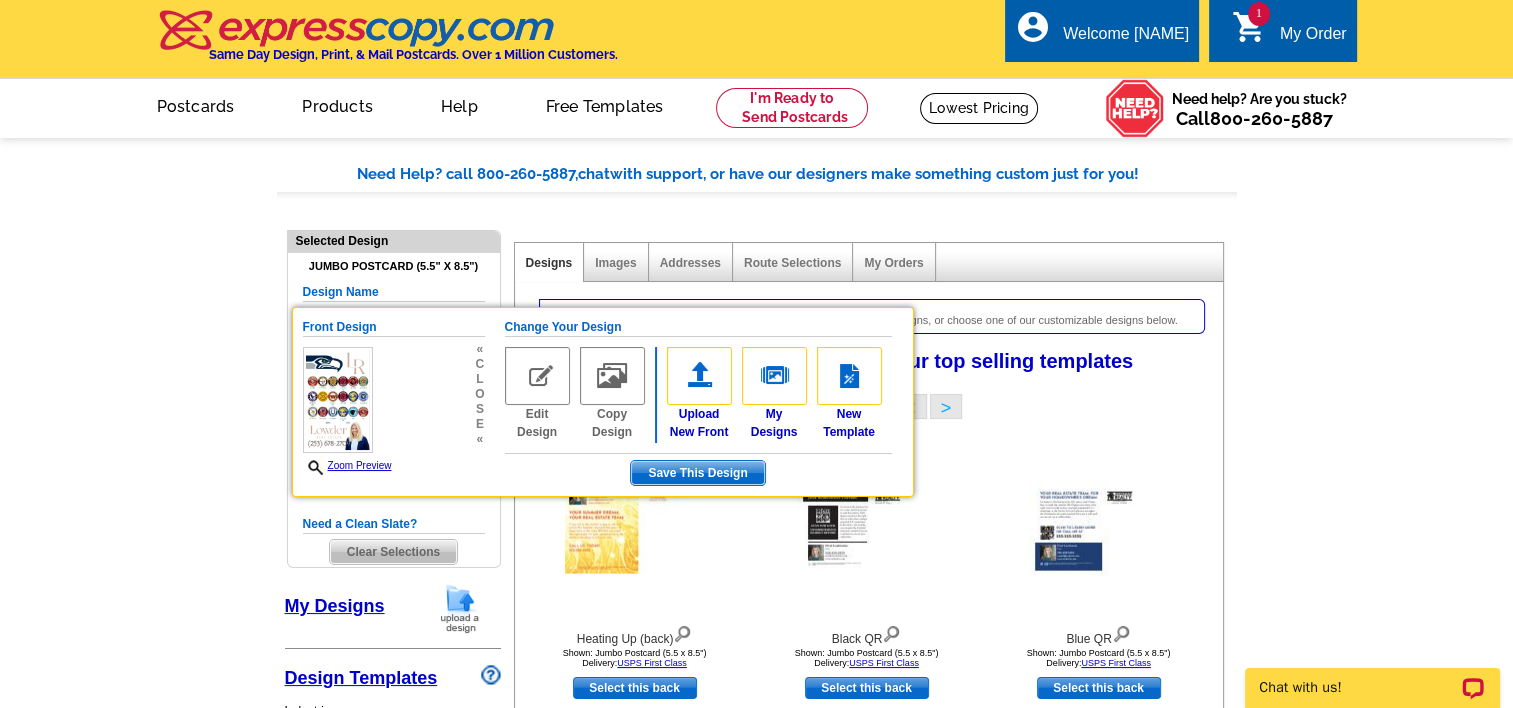 click on "Need Help? call 800-260-5887,  chat  with support, or have our designers make something custom just for you!
Got it, no need for the selection guide next time.
Show Results
Selected Design
Jumbo Postcard (5.5" x 8.5")
Design Name
Front Design
Zoom Preview
« c l o s e «
Change Your Design
Edit Design
+" at bounding box center (756, 984) 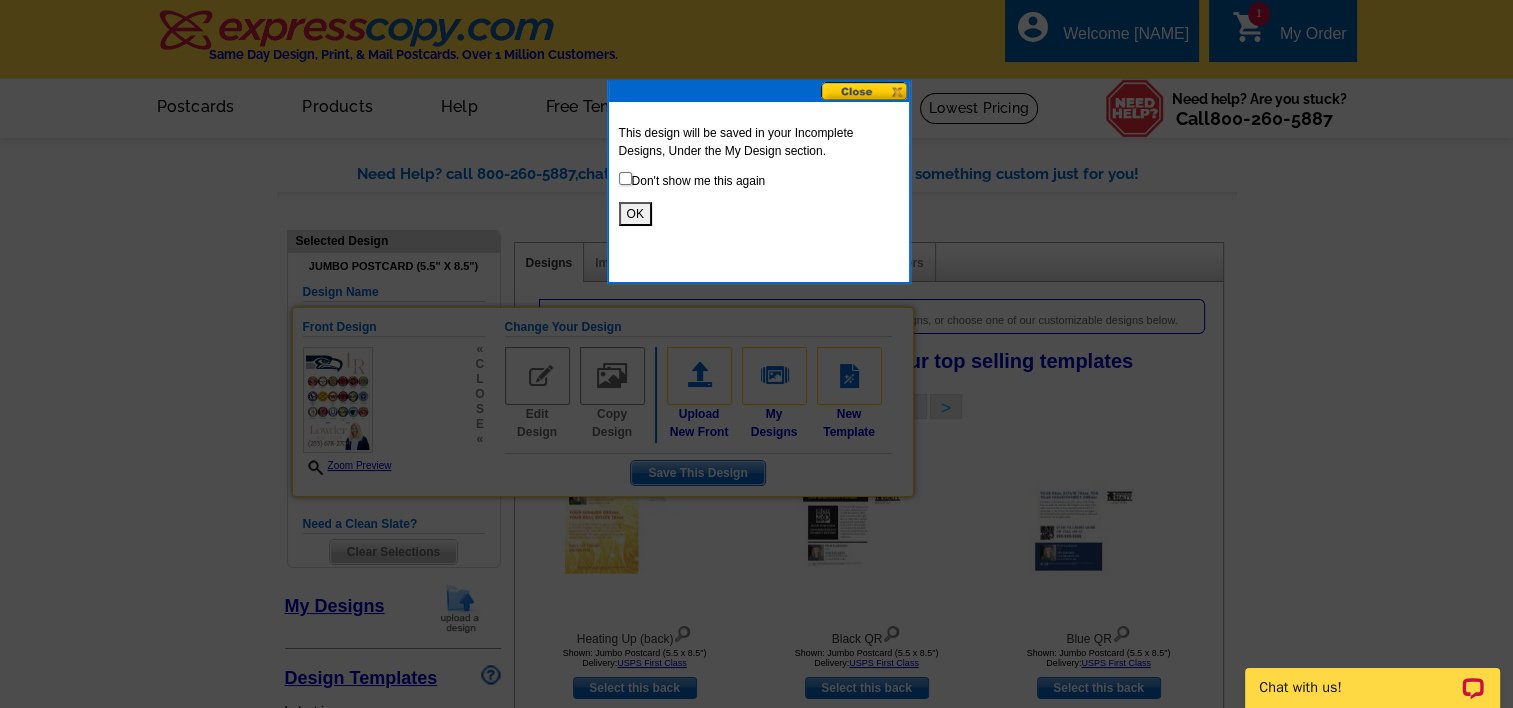 click on "OK" at bounding box center (635, 214) 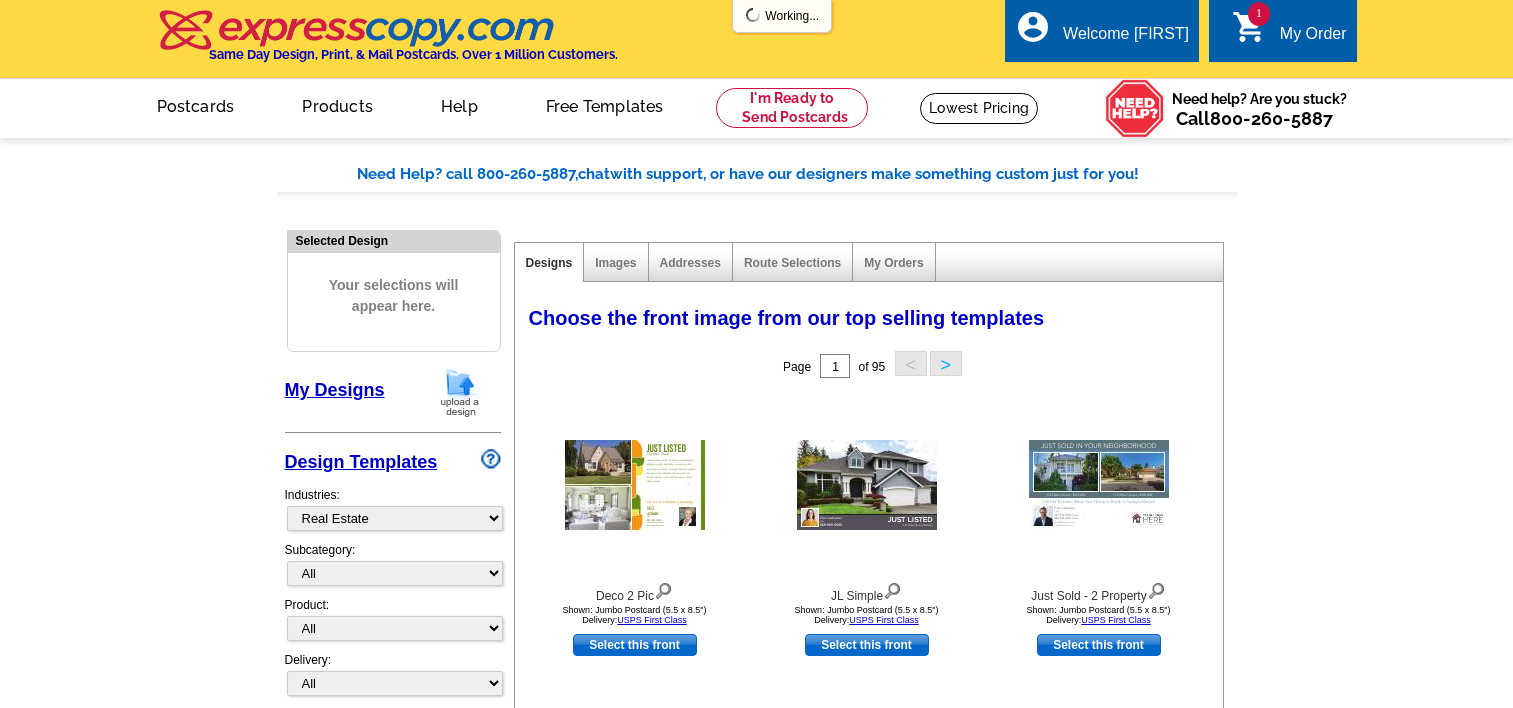 select on "785" 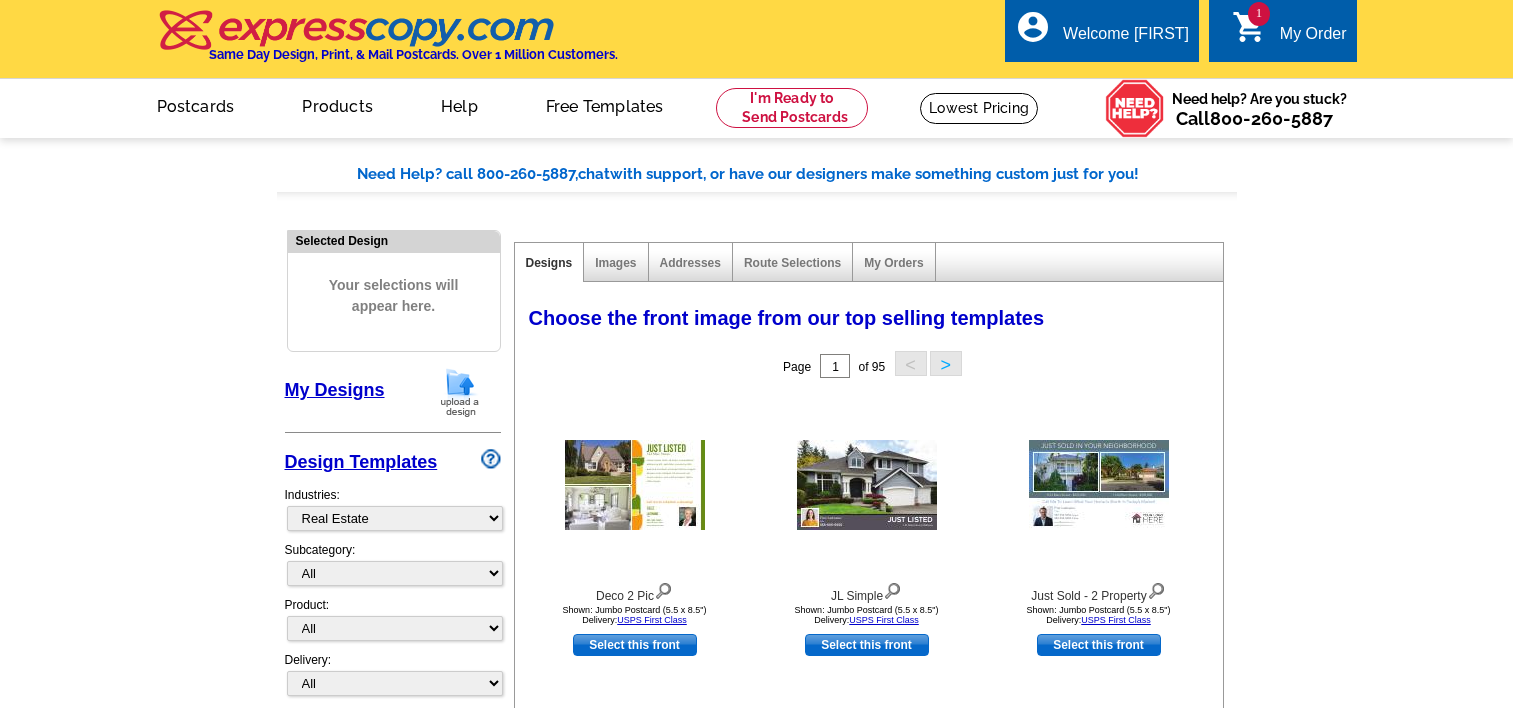 scroll, scrollTop: 0, scrollLeft: 0, axis: both 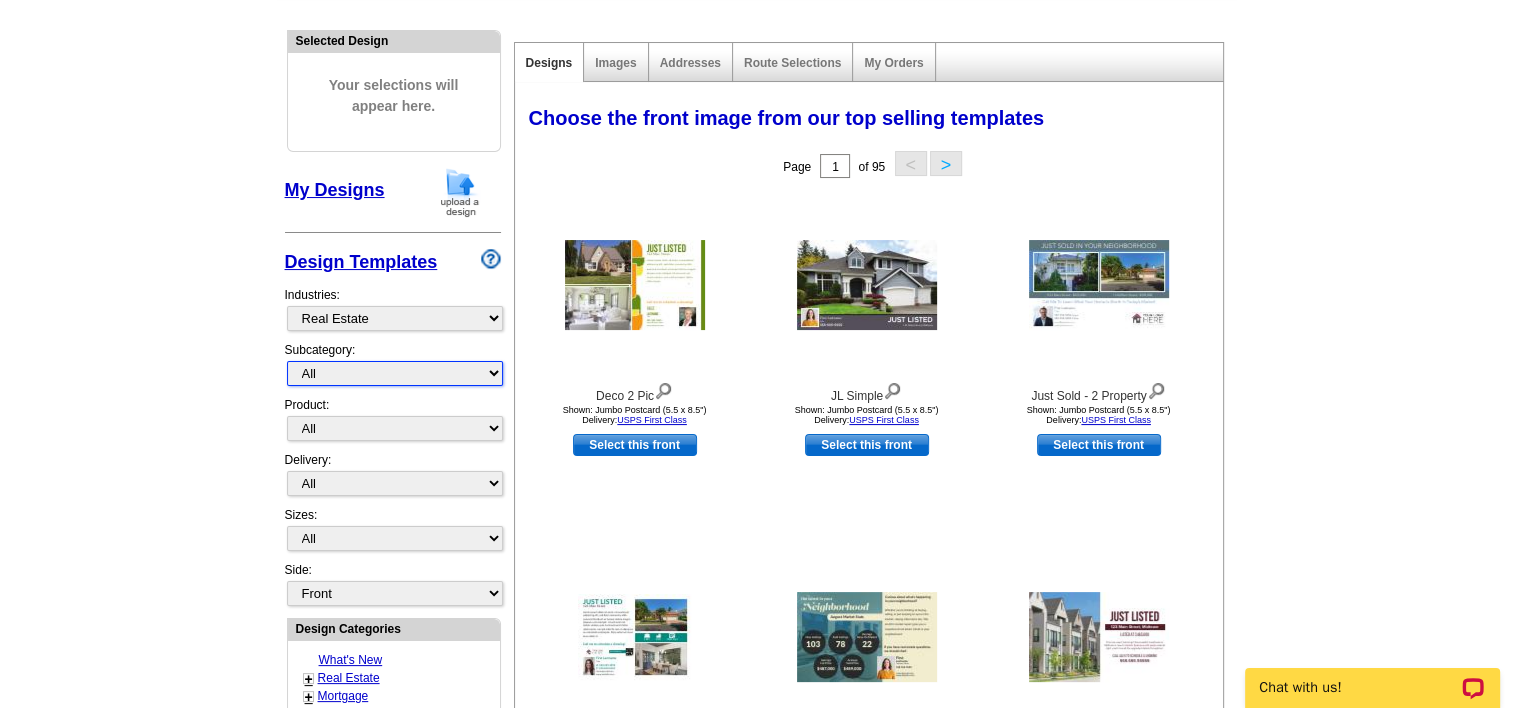click on "All RE/MAX® Referrals Keller Williams® Berkshire Hathaway Home Services Century 21 Commercial Real Estate QR Code Cards 1st Time Home Buyer Distressed Homeowners Social Networking Farming Just Listed Just Sold Open House Market Report" at bounding box center (395, 373) 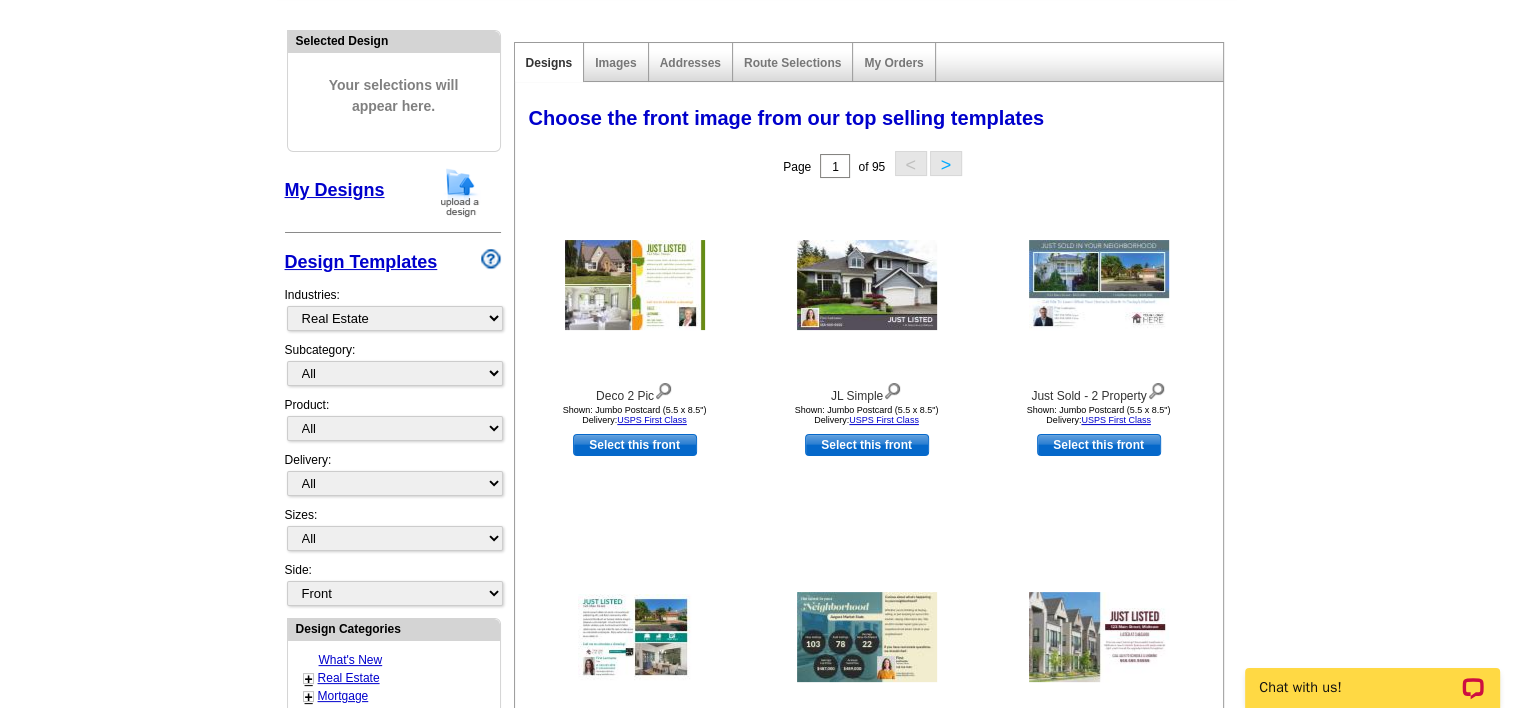 click on "Need Help? call 800-260-5887,  chat  with support, or have our designers make something custom just for you!
Got it, no need for the selection guide next time.
Show Results
Selected Design
Your selections will appear here.
My Designs
Design Templates
Industries:
What's New Real Estate Mortgage Insurance HVAC Dental Solar EDDM - NEW! Calendar Postcards Arts & Entertainment Assisted Living Automotive All" at bounding box center [756, 676] 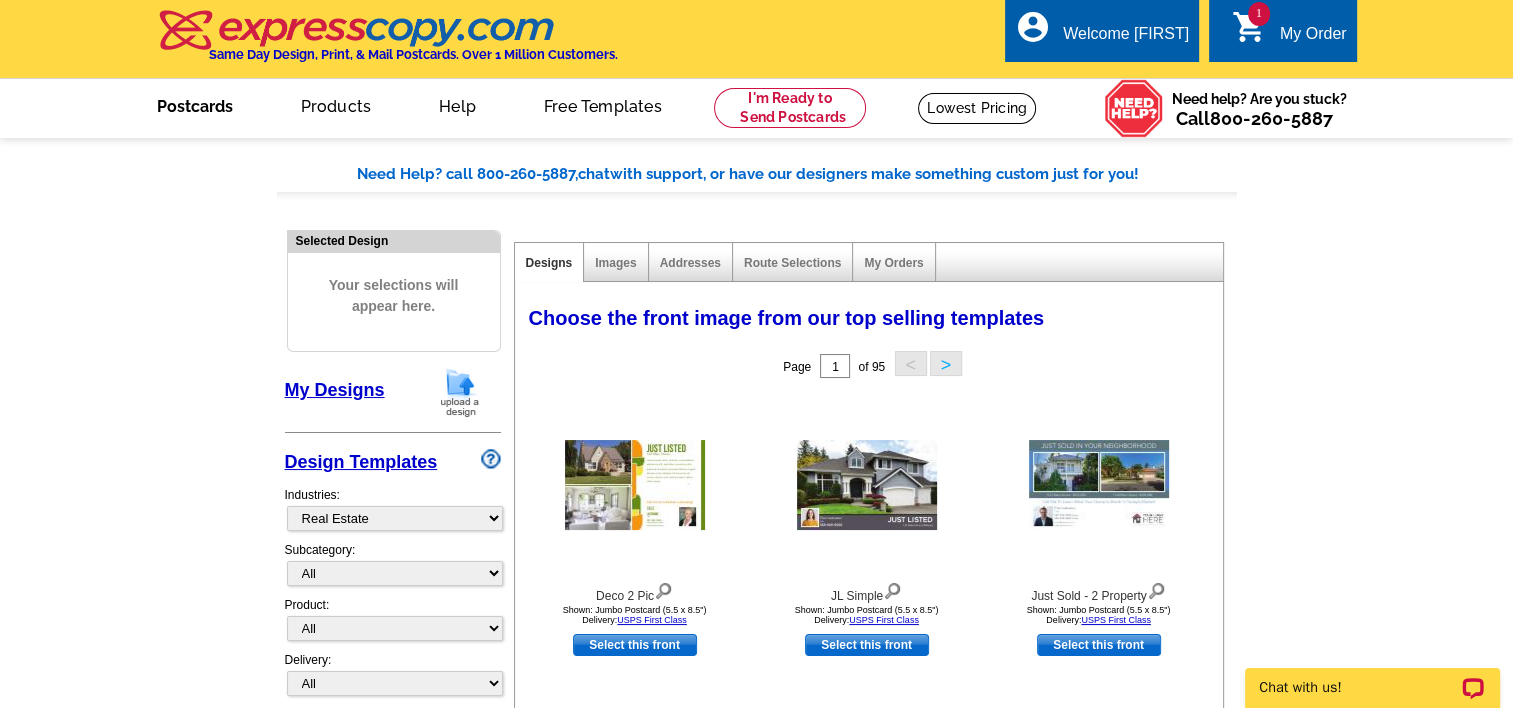 click on "Postcards" at bounding box center (195, 104) 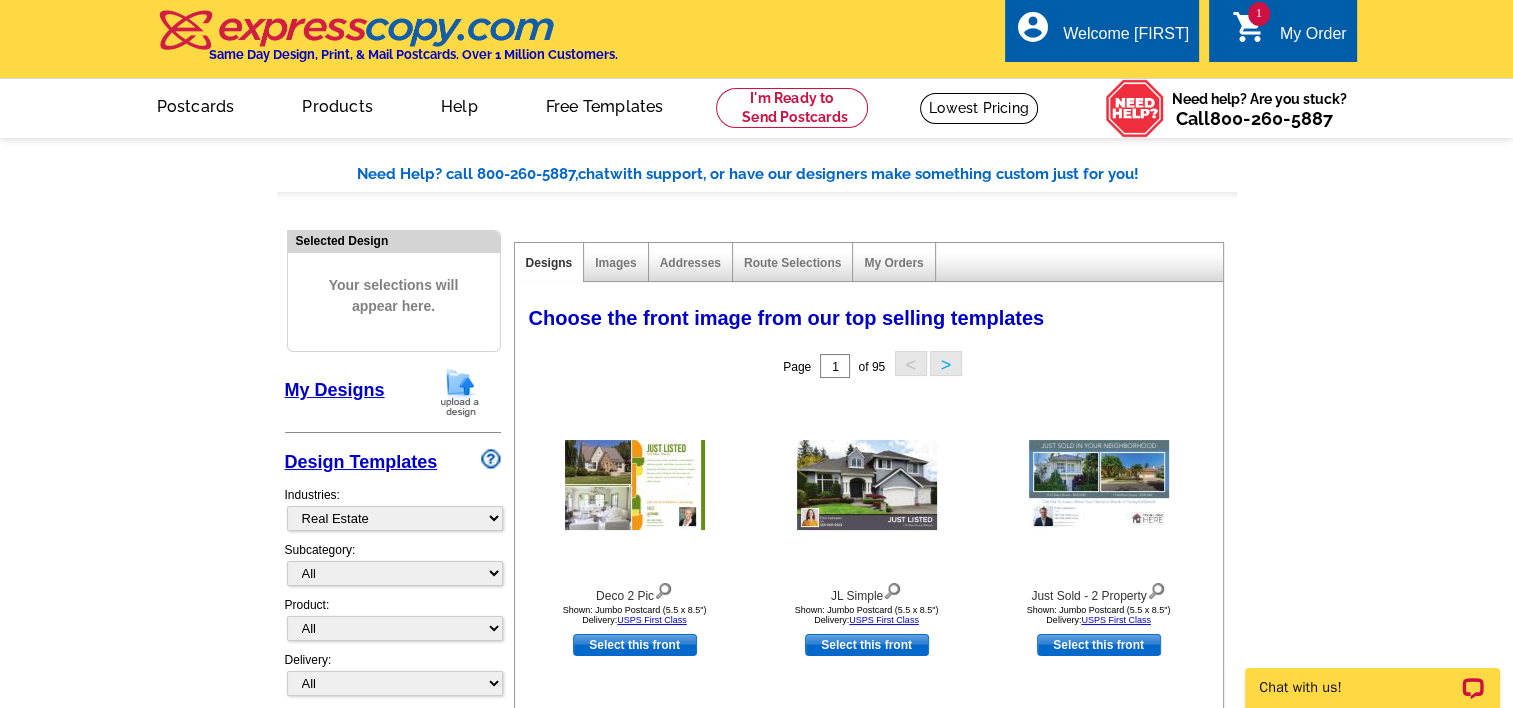 click on "Postcards" at bounding box center (196, 104) 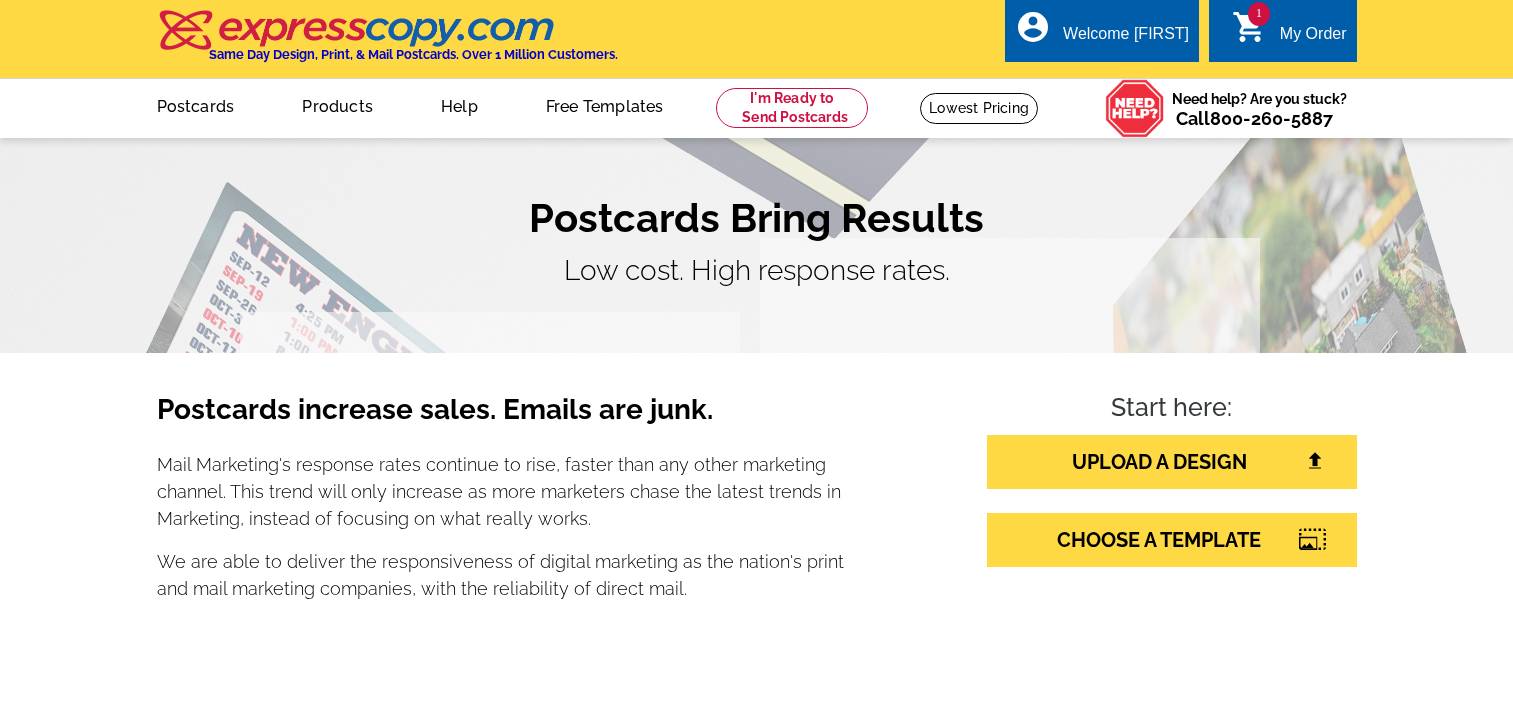 scroll, scrollTop: 0, scrollLeft: 0, axis: both 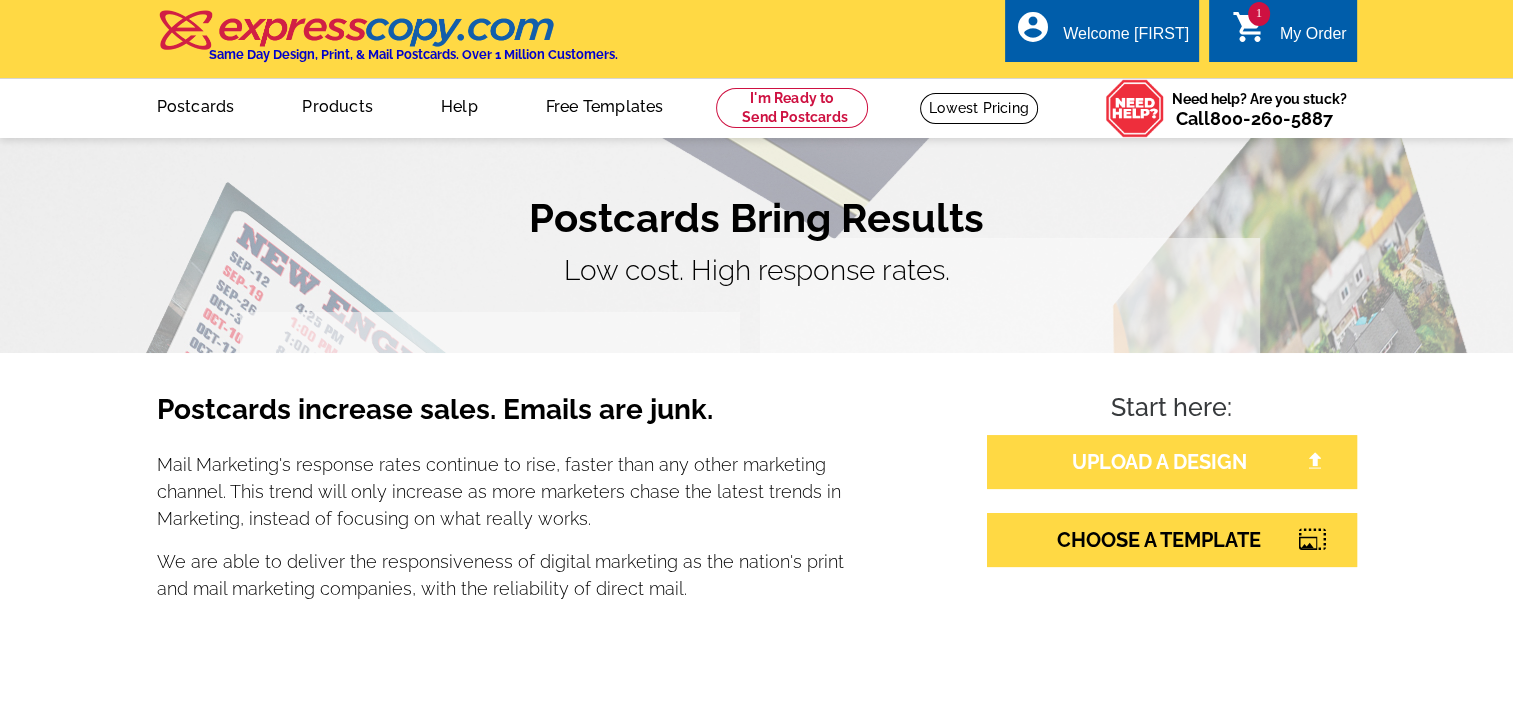 click on "UPLOAD A DESIGN" at bounding box center (1172, 462) 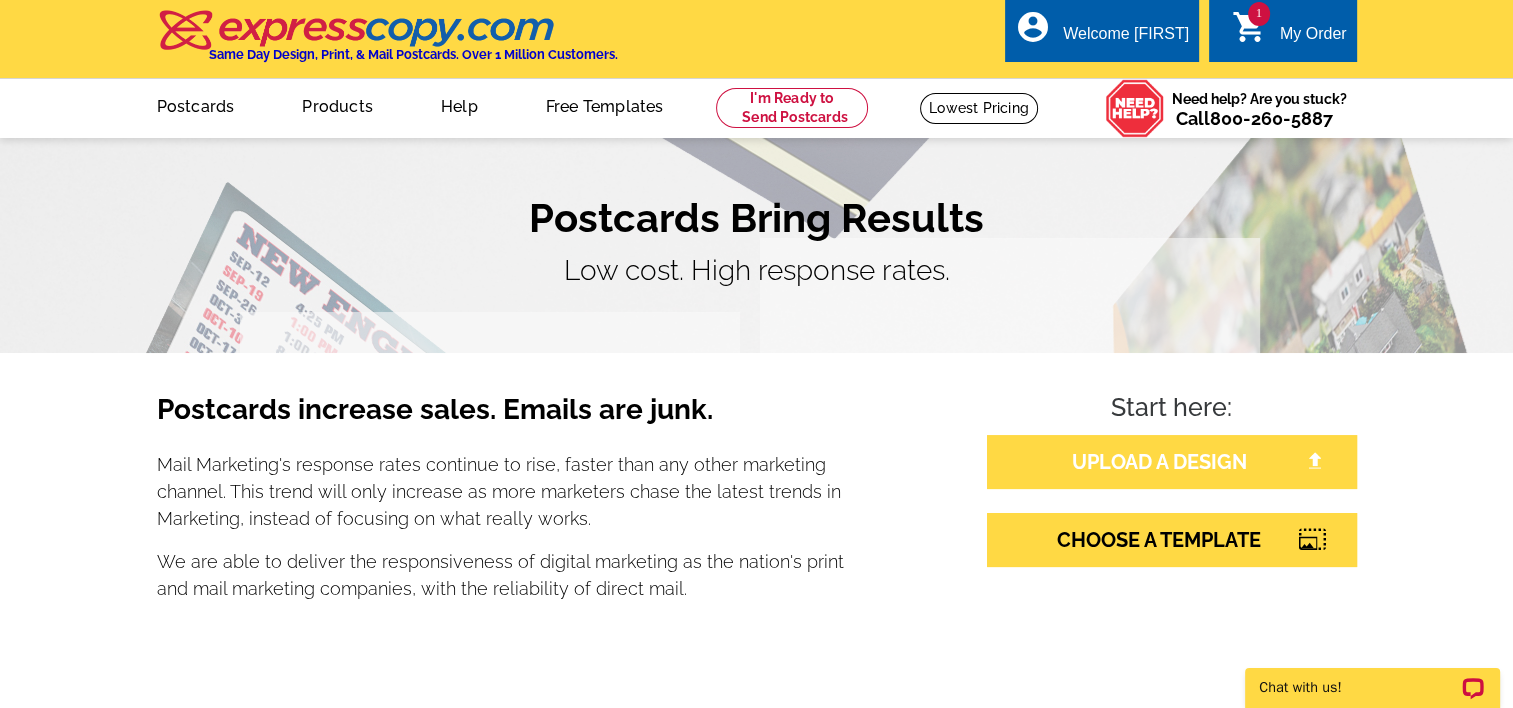 scroll, scrollTop: 0, scrollLeft: 0, axis: both 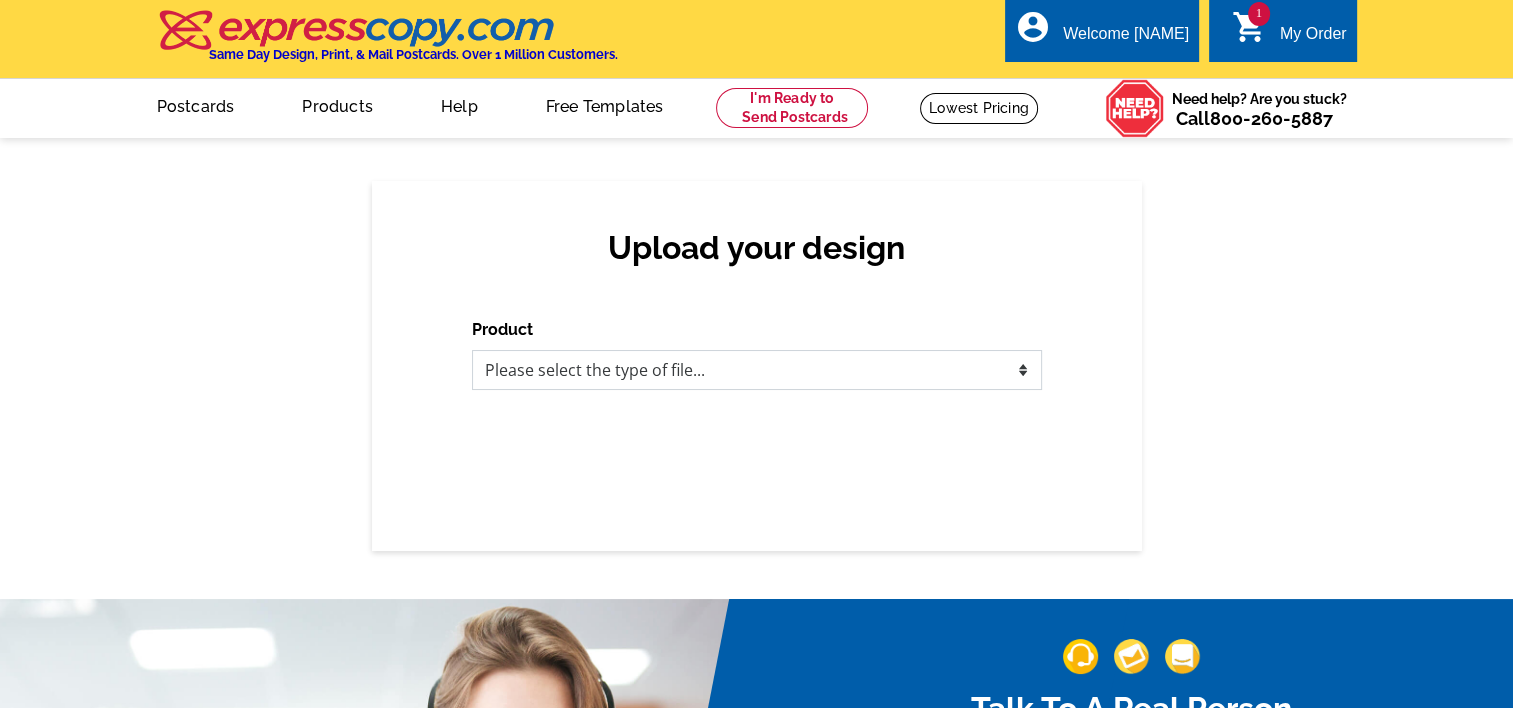 click on "Please select the type of file...
Postcards
Business Cards
Letters and flyers
Greeting Cards
Door Hangers" at bounding box center [757, 370] 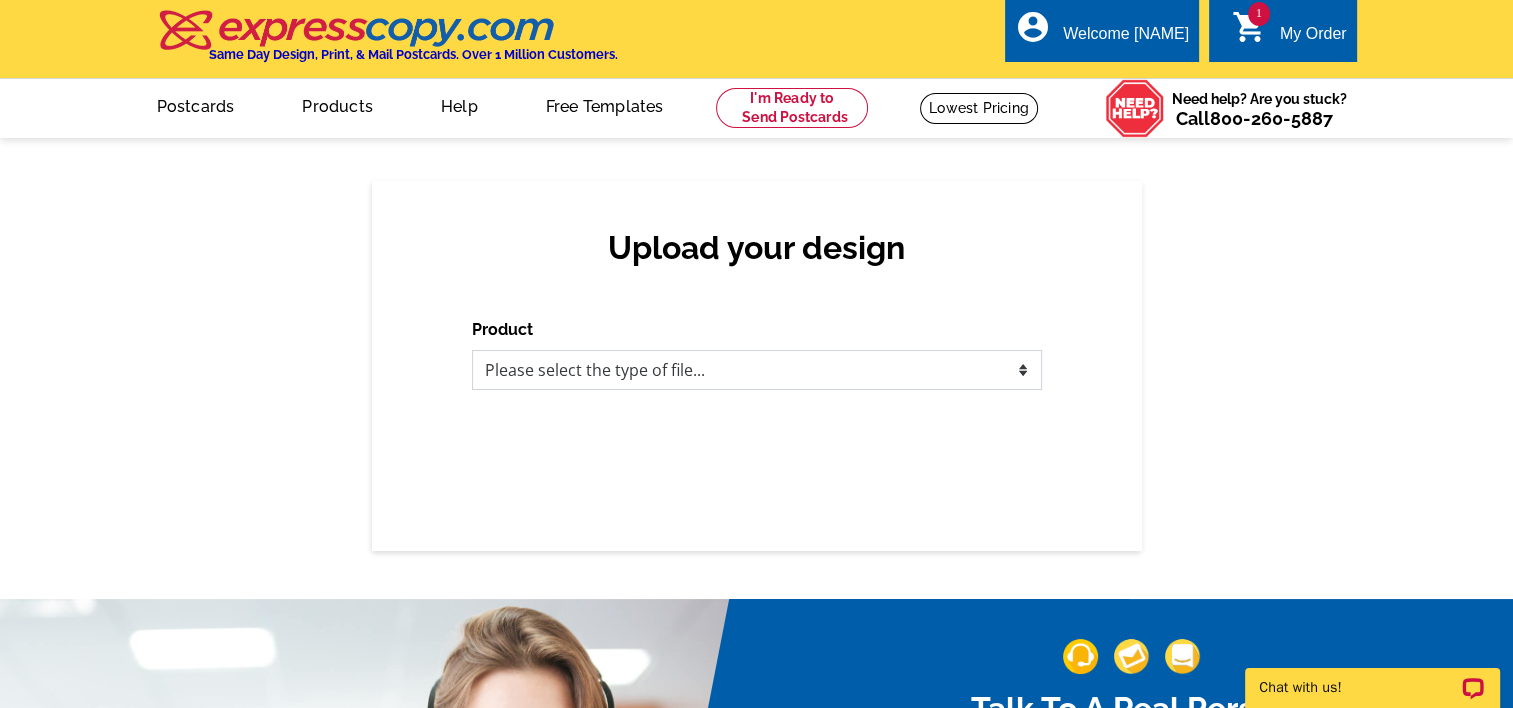 scroll, scrollTop: 0, scrollLeft: 0, axis: both 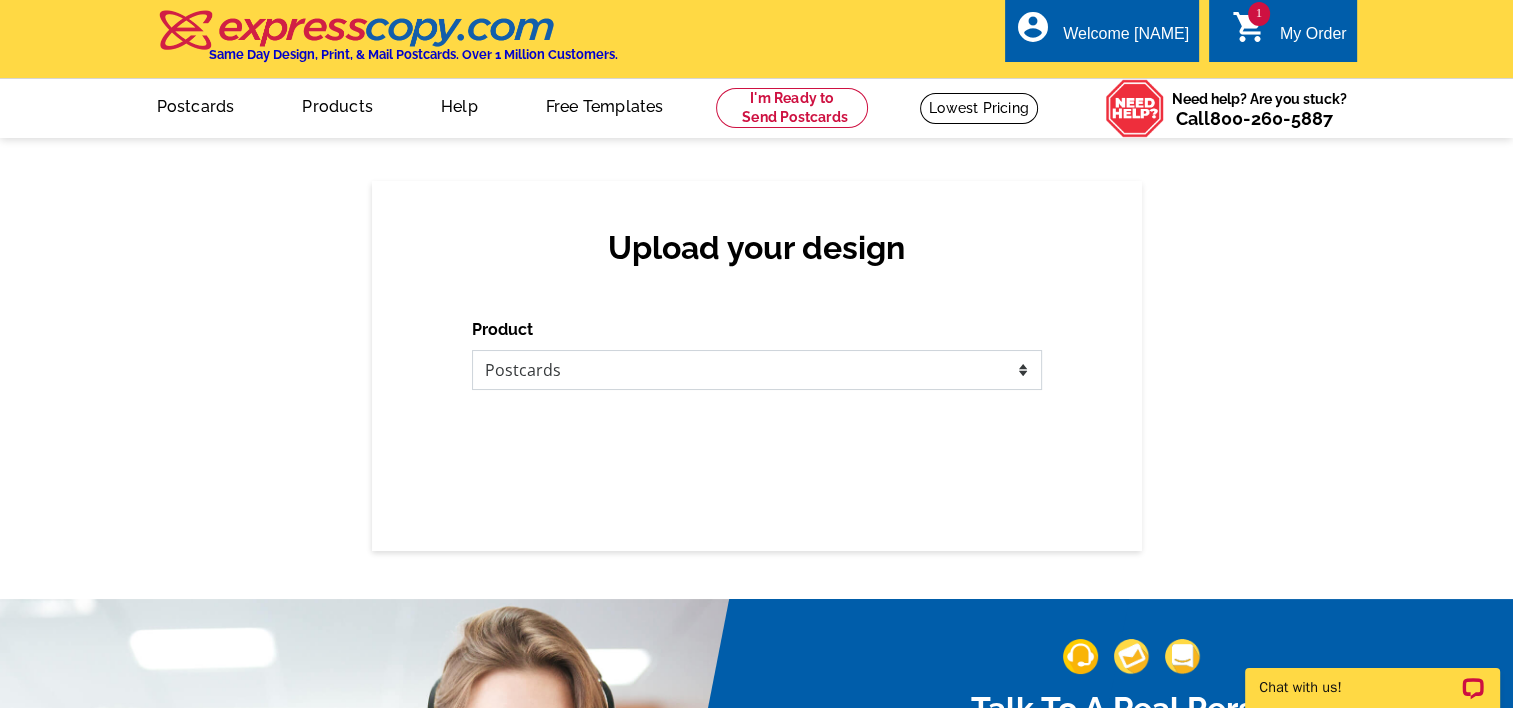 click on "Please select the type of file...
Postcards
Business Cards
Letters and flyers
Greeting Cards
Door Hangers" at bounding box center [757, 370] 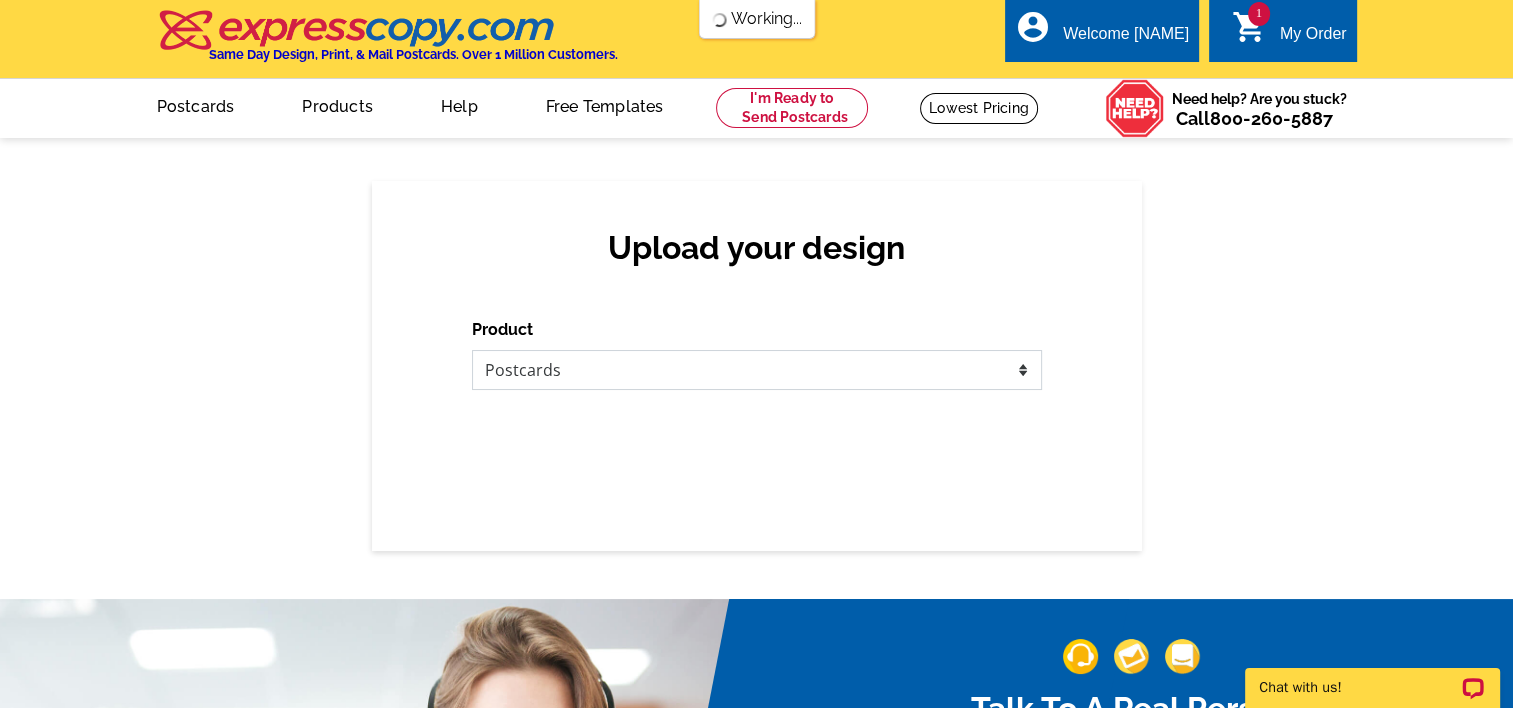 scroll, scrollTop: 0, scrollLeft: 0, axis: both 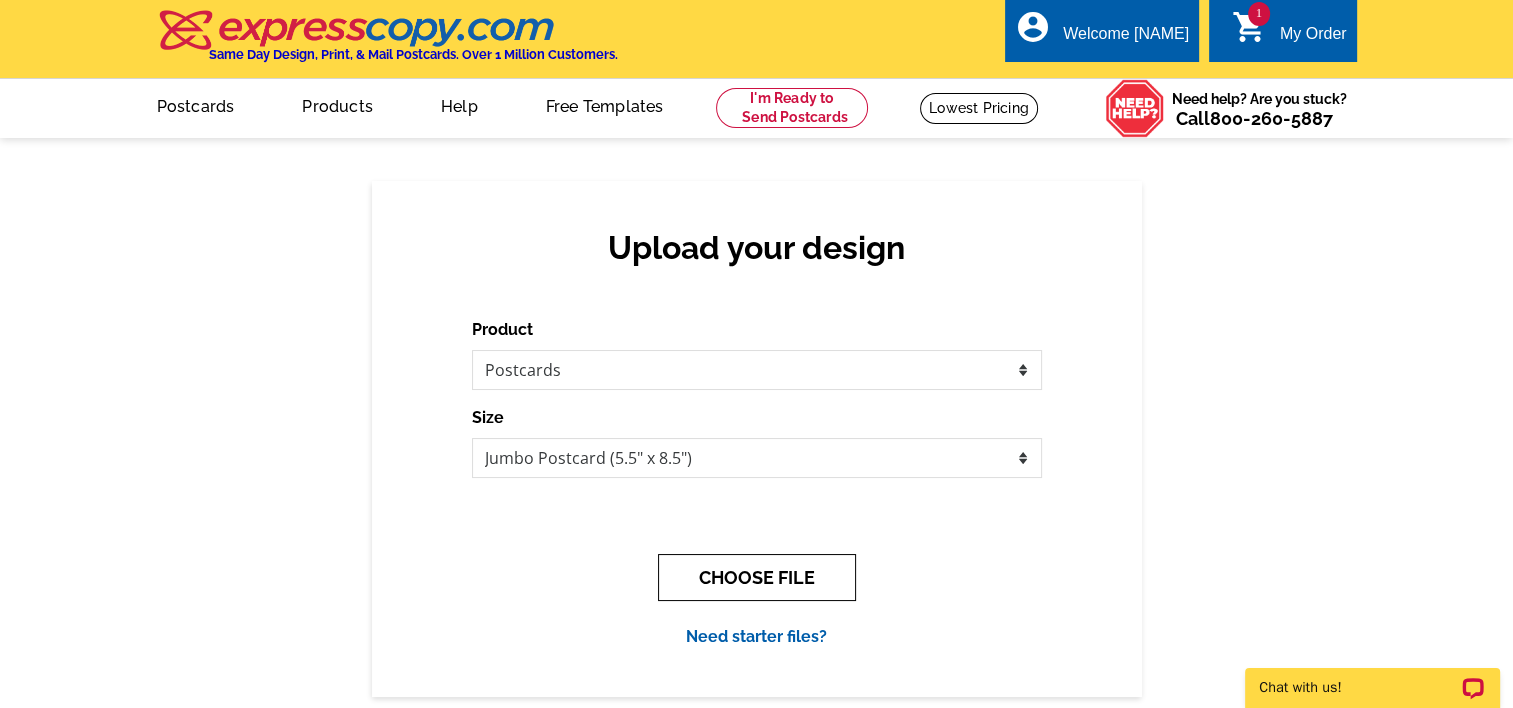 click on "CHOOSE FILE" at bounding box center (757, 577) 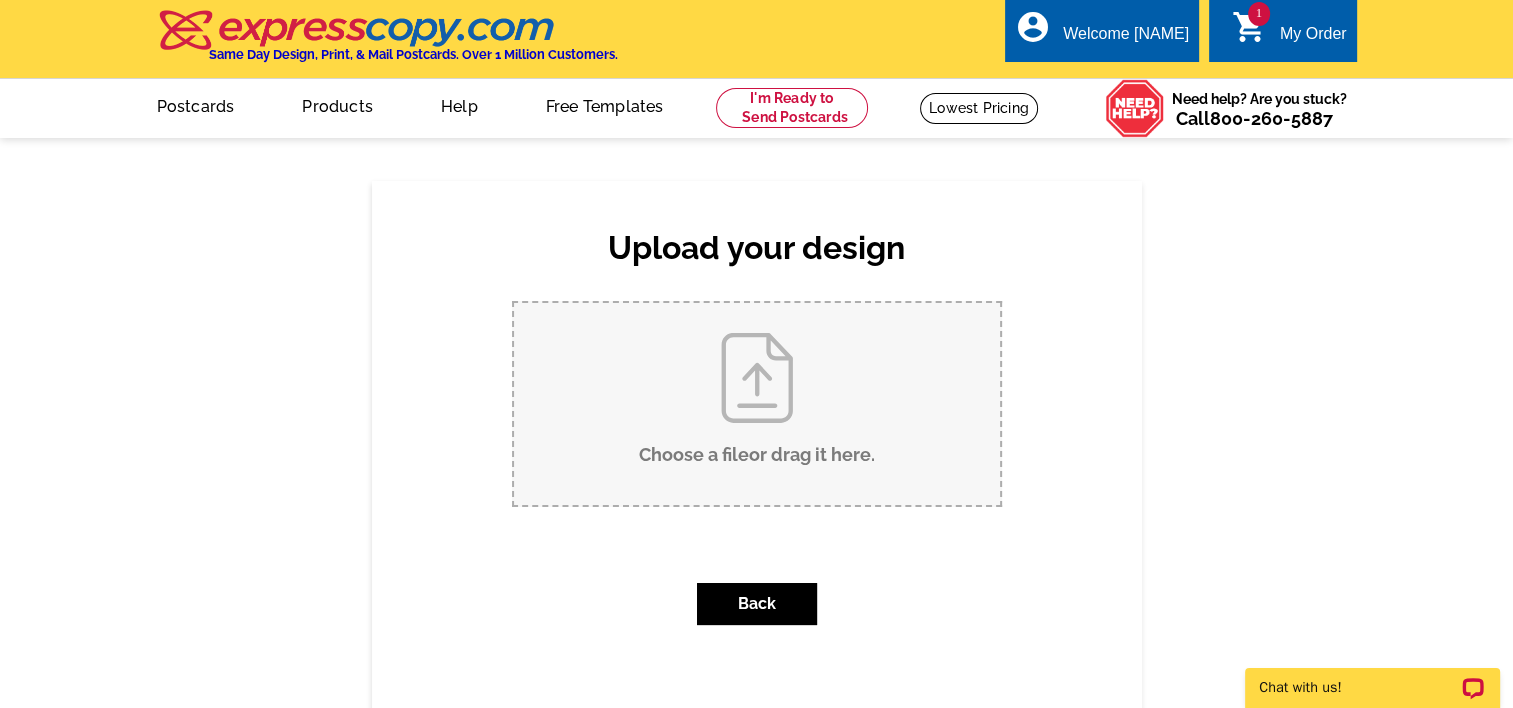 click on "Choose a file  or drag it here ." at bounding box center [757, 404] 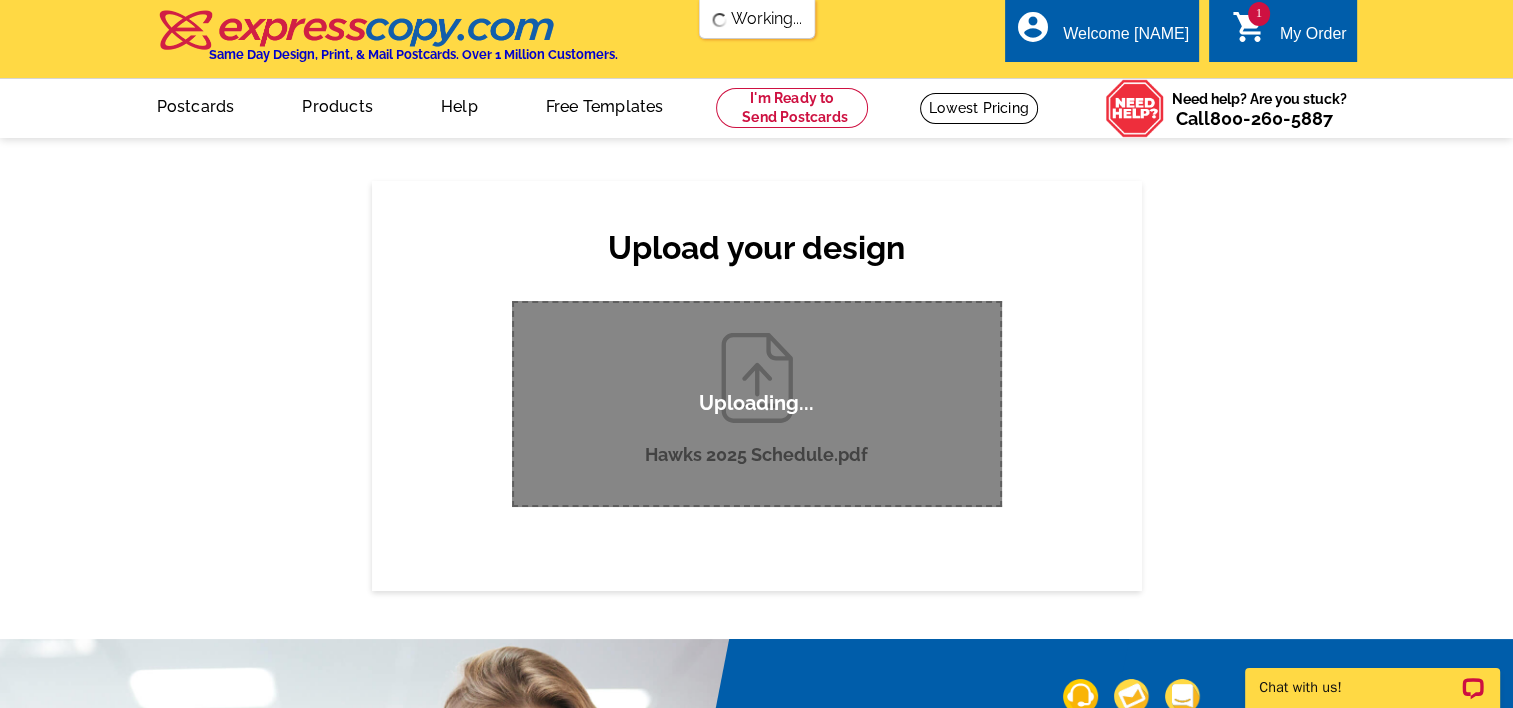 type 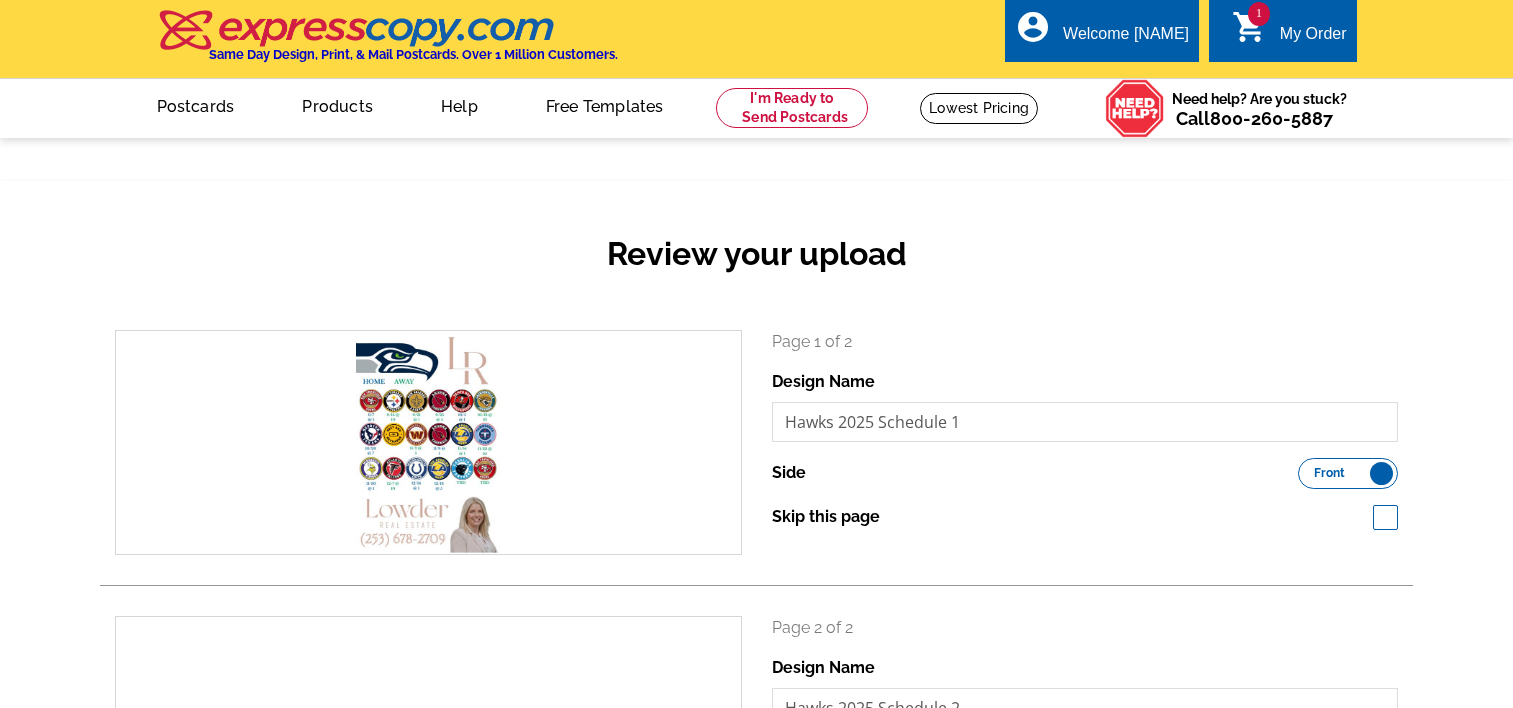 scroll, scrollTop: 0, scrollLeft: 0, axis: both 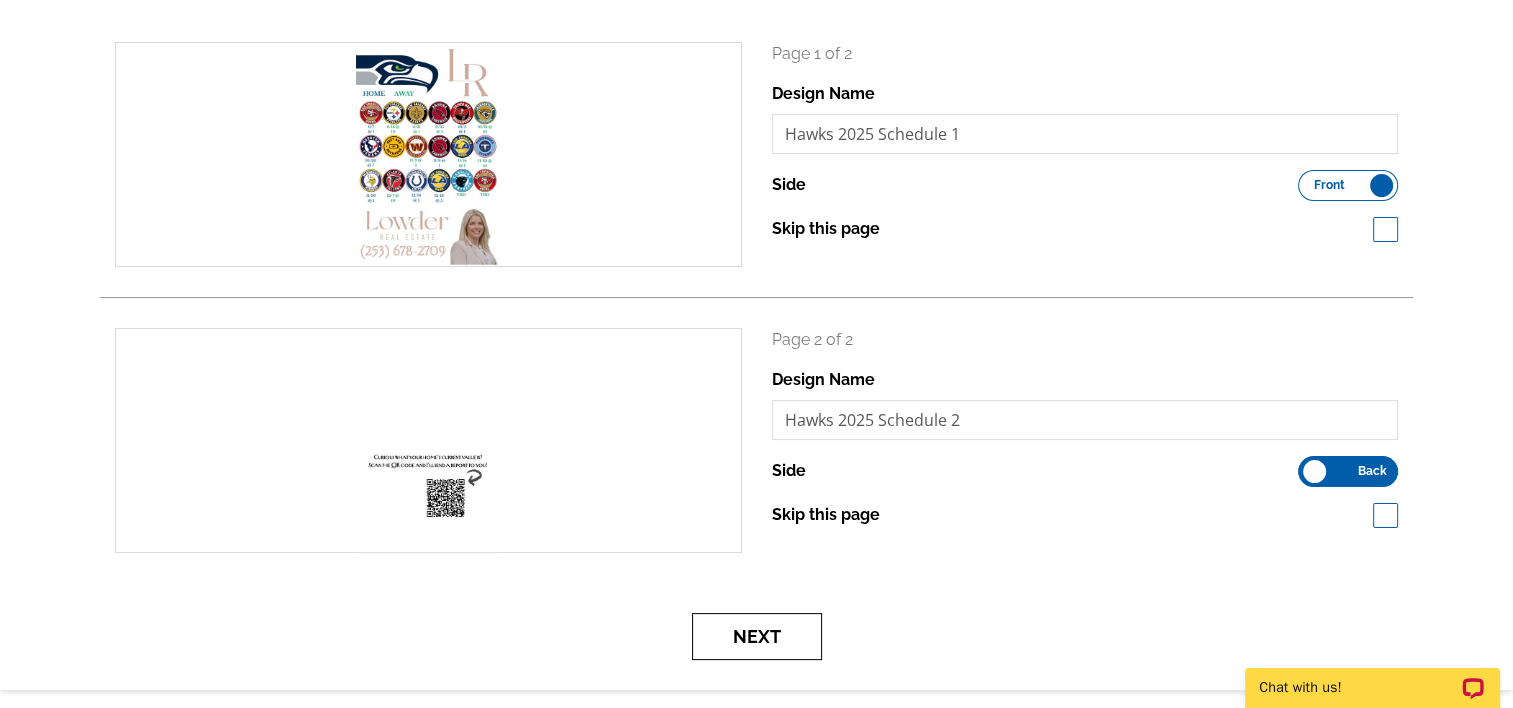 click on "Next" at bounding box center (757, 636) 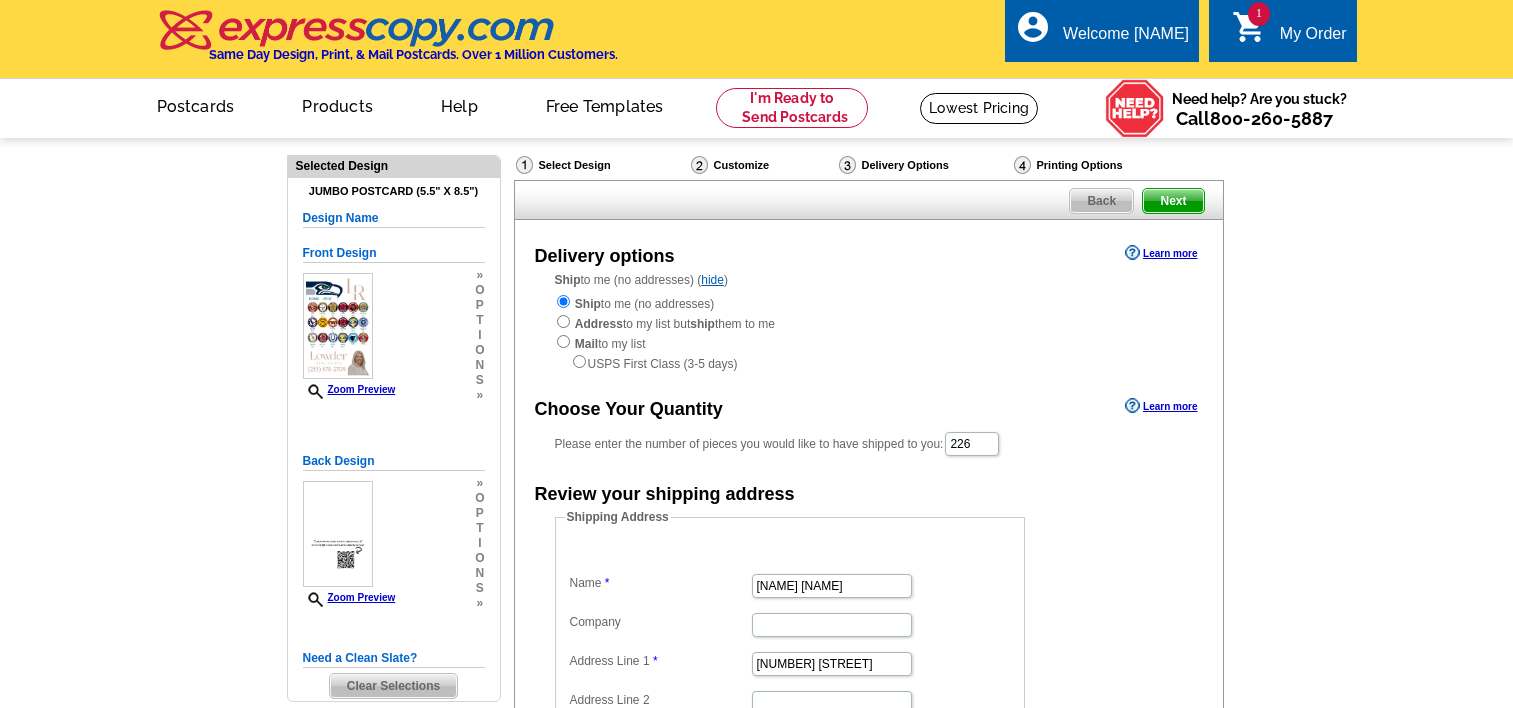 scroll, scrollTop: 0, scrollLeft: 0, axis: both 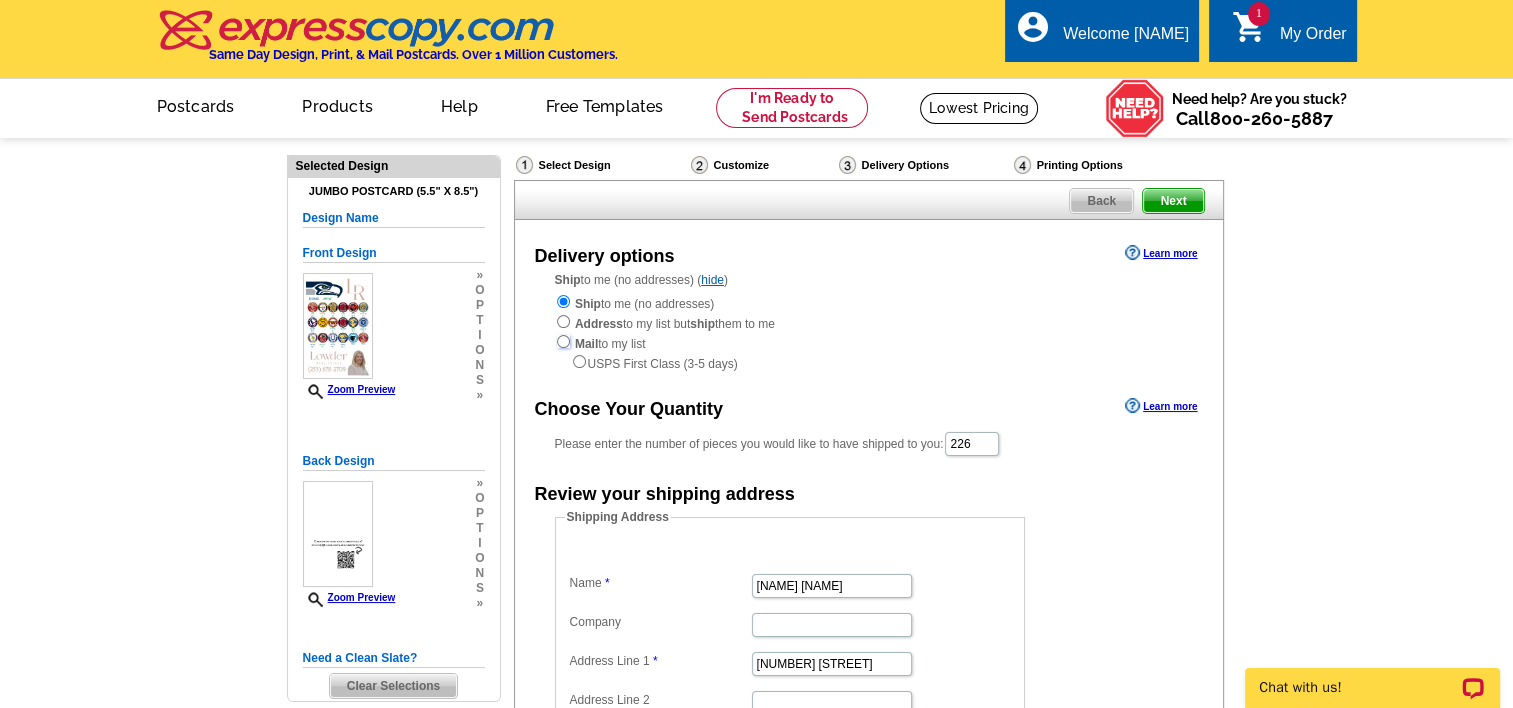 click at bounding box center (563, 341) 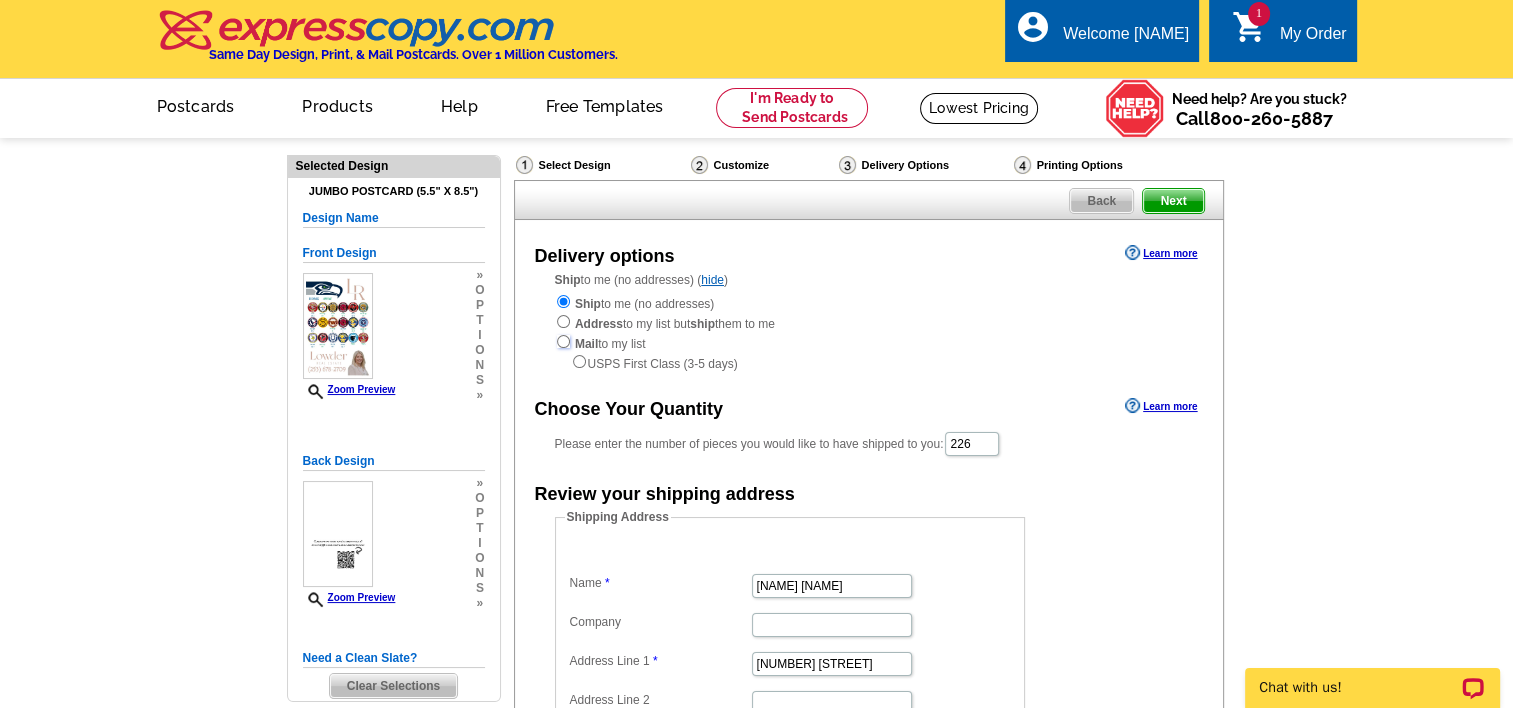 radio on "true" 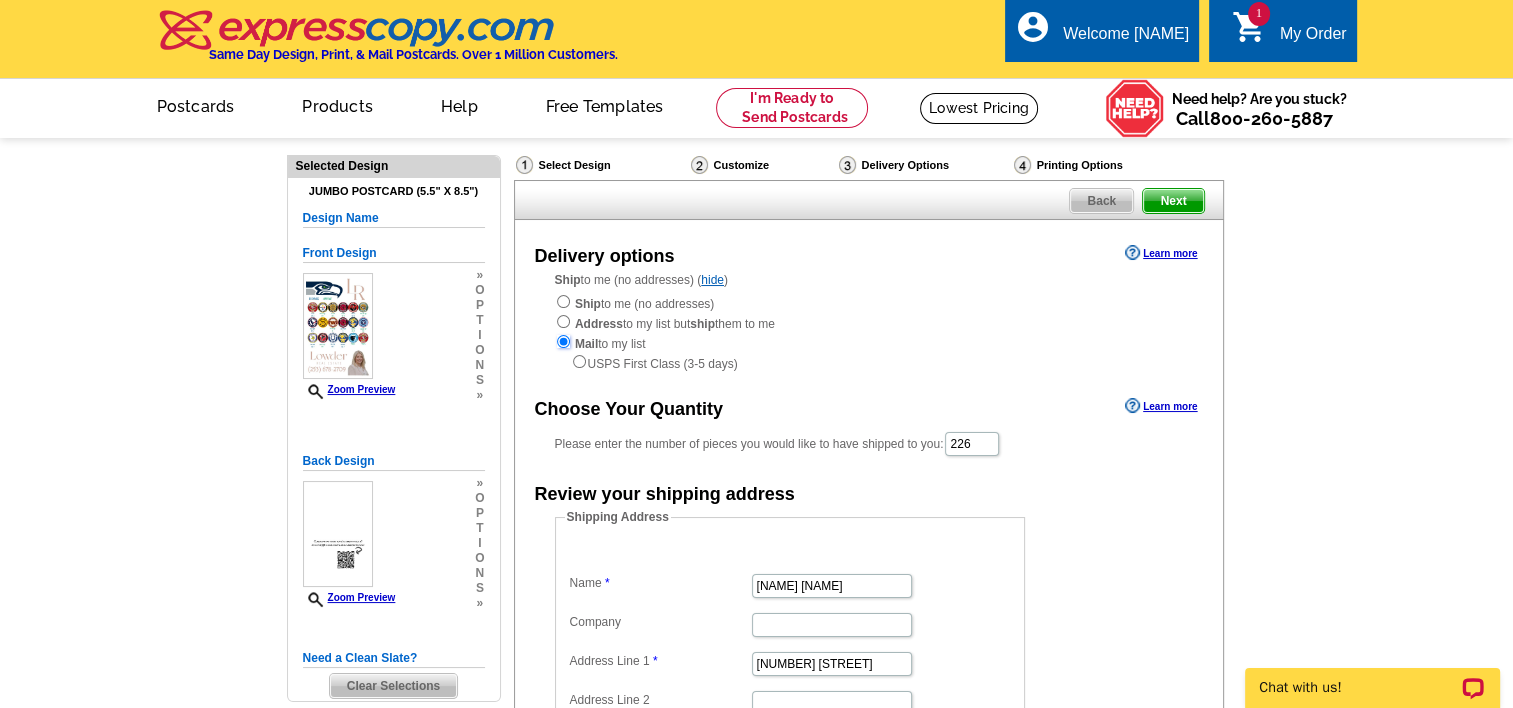 radio on "true" 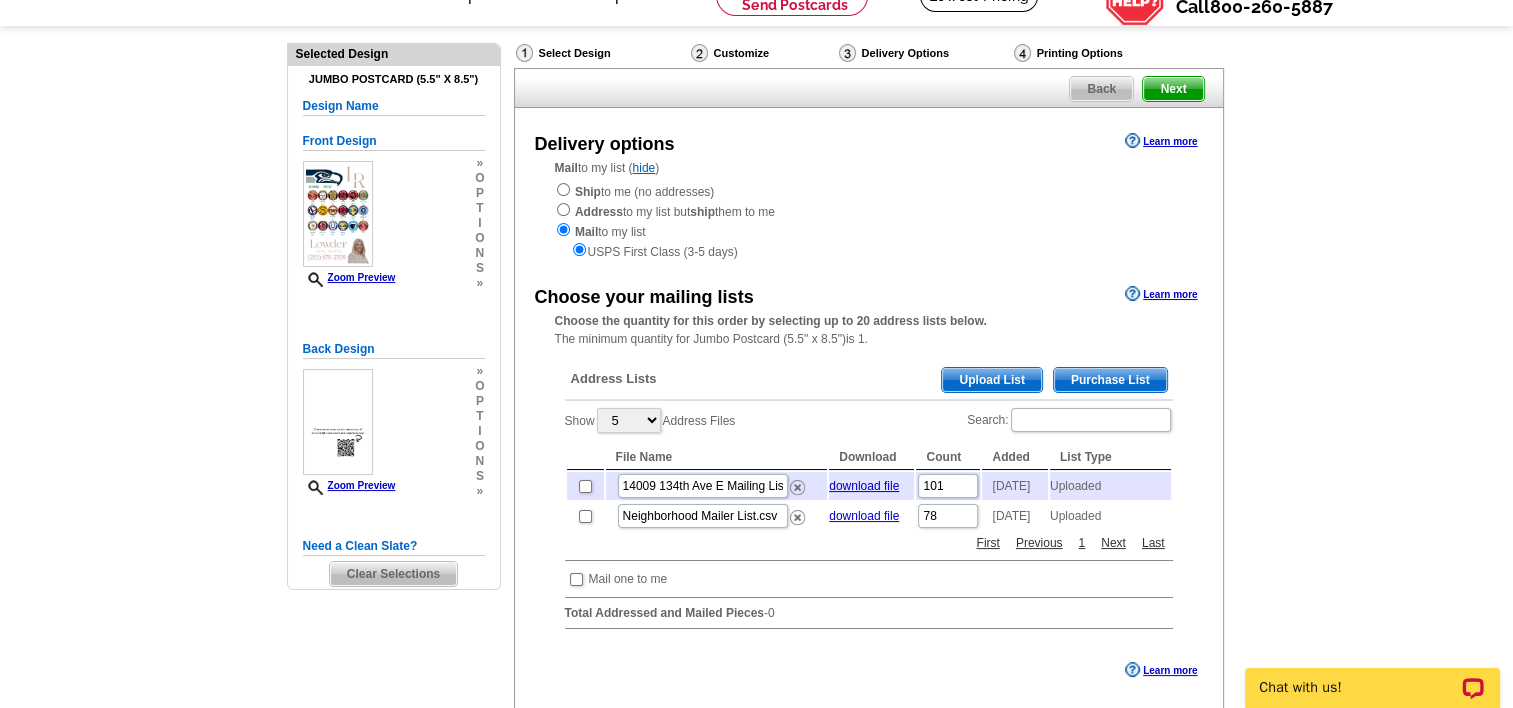 scroll, scrollTop: 114, scrollLeft: 0, axis: vertical 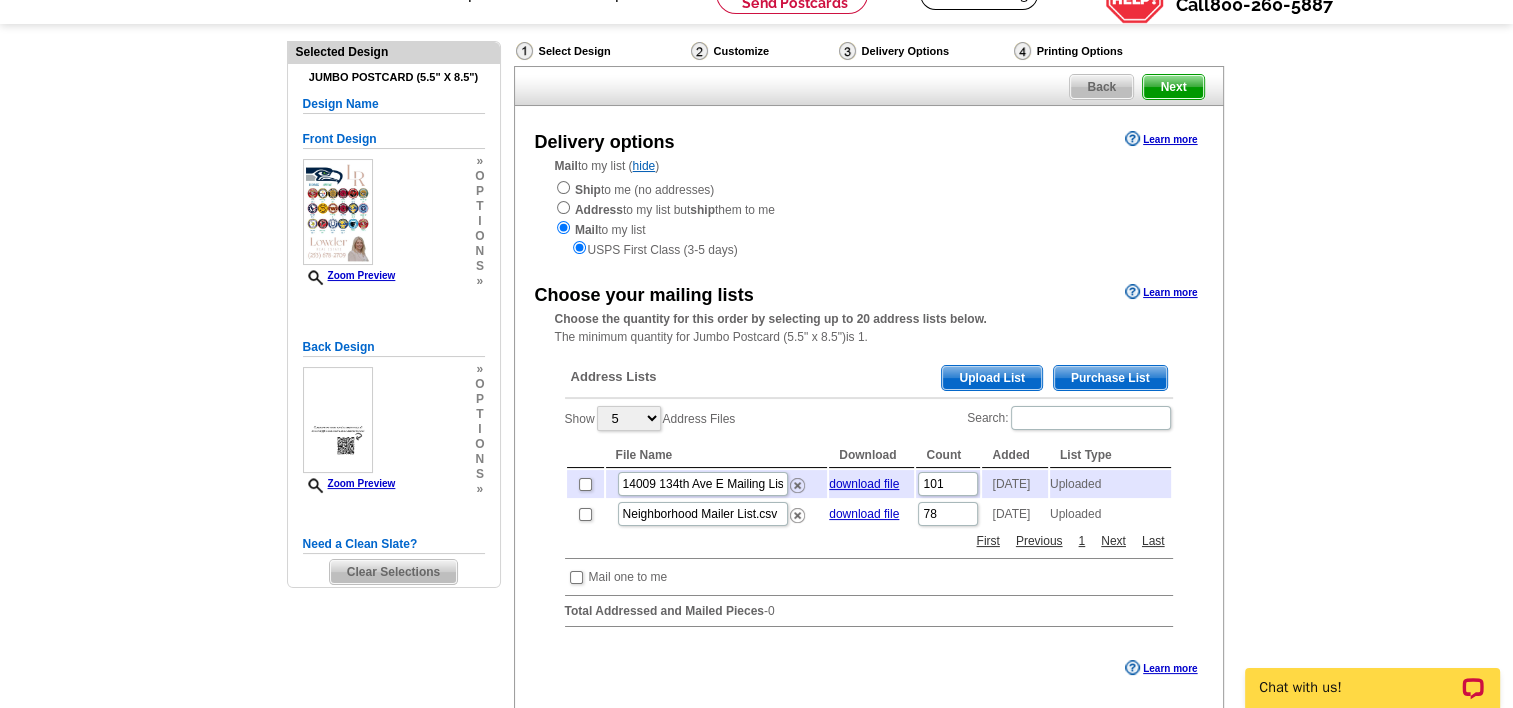 click on "Upload List" at bounding box center (991, 378) 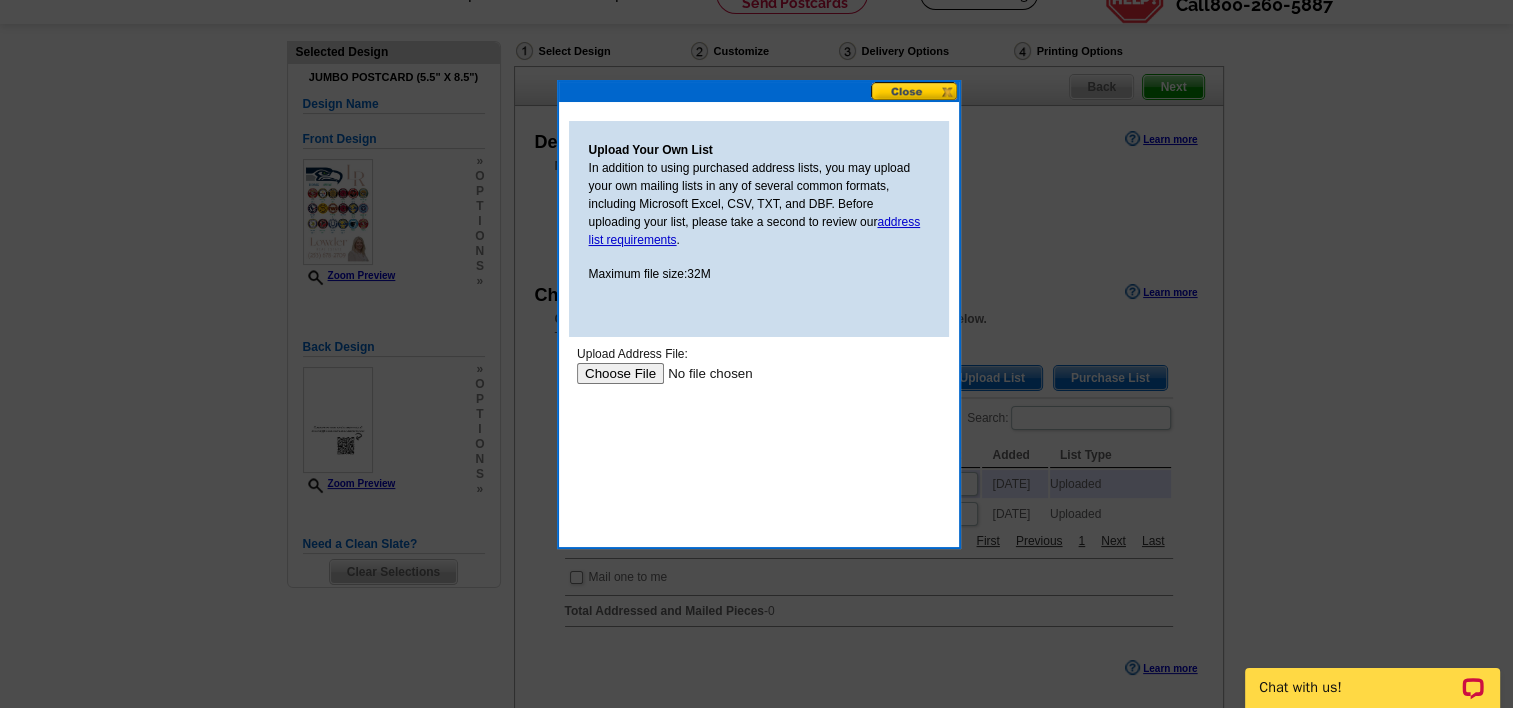 scroll, scrollTop: 0, scrollLeft: 0, axis: both 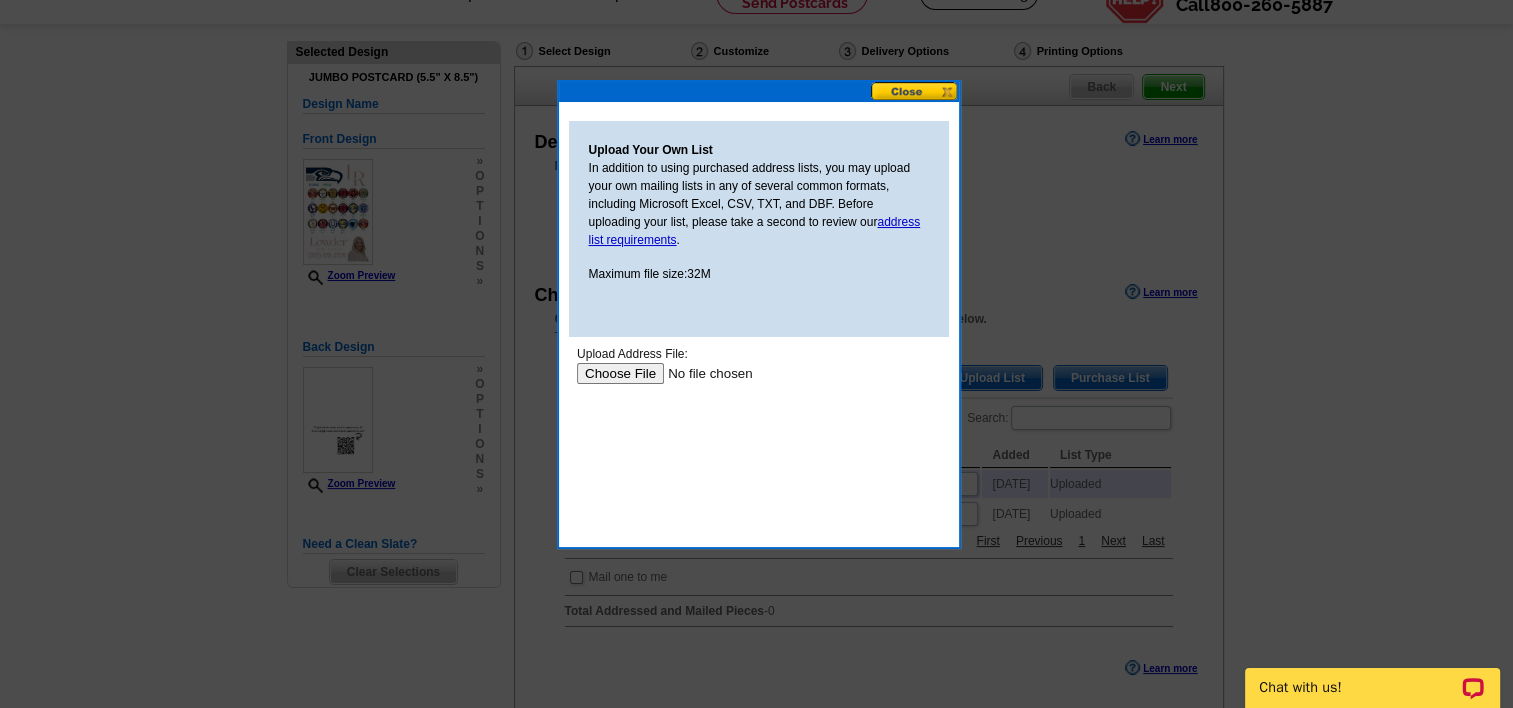 click at bounding box center [702, 373] 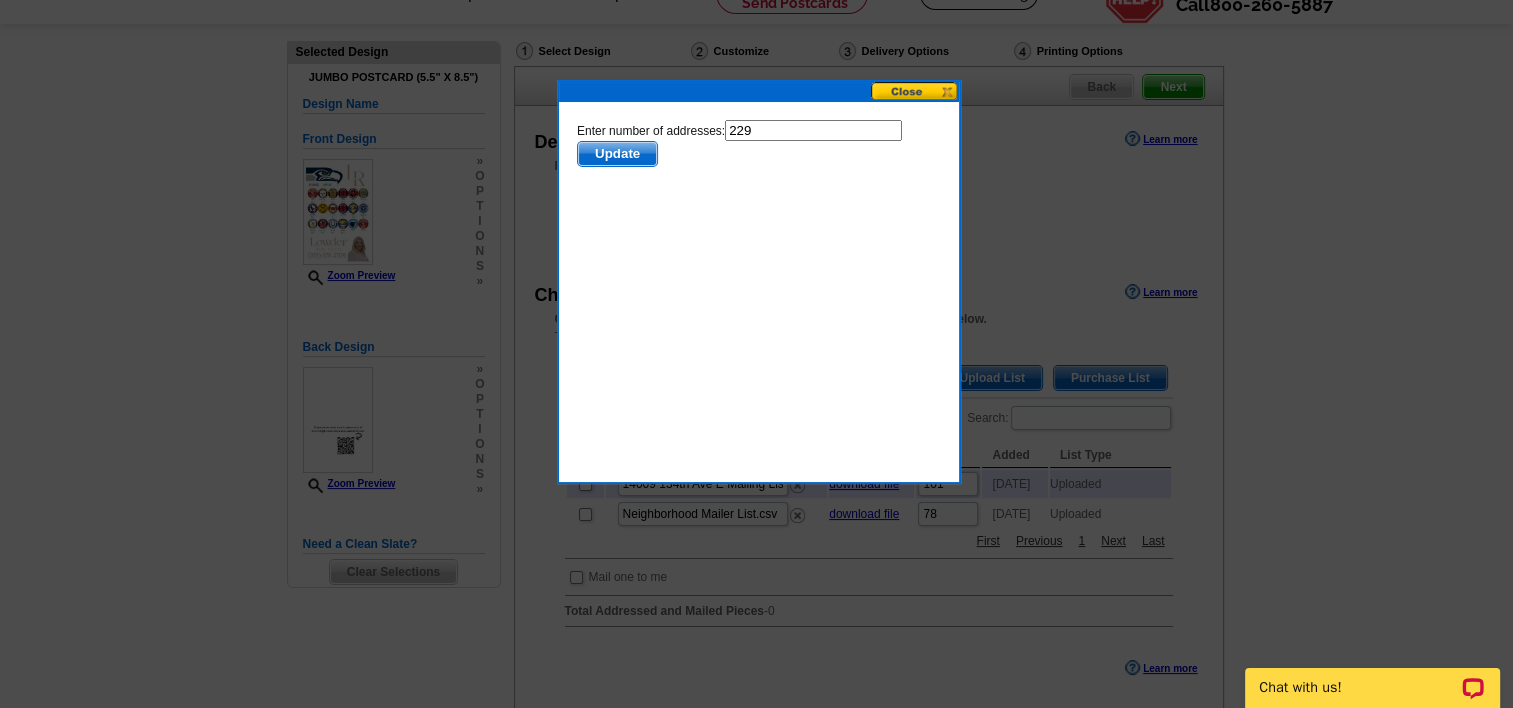 scroll, scrollTop: 0, scrollLeft: 0, axis: both 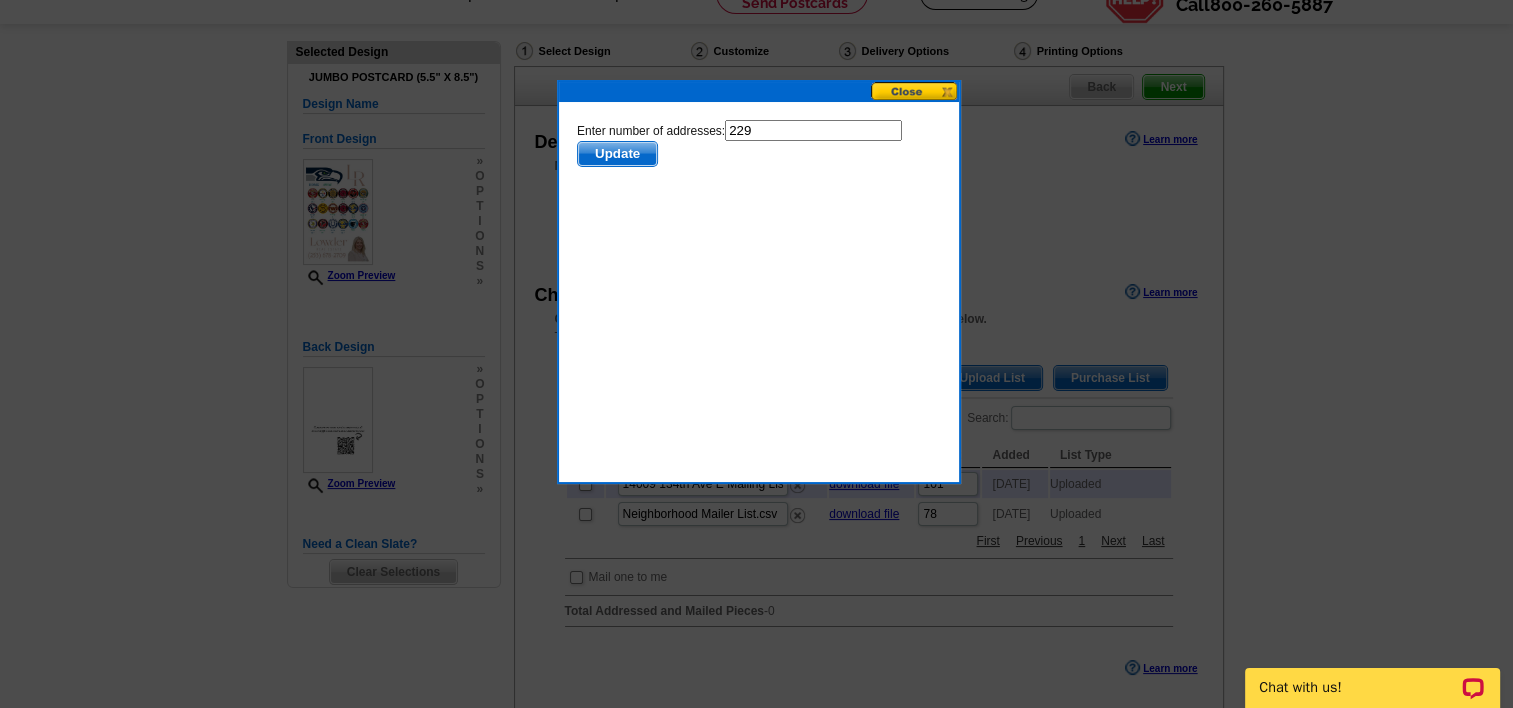 click on "Update" at bounding box center (616, 154) 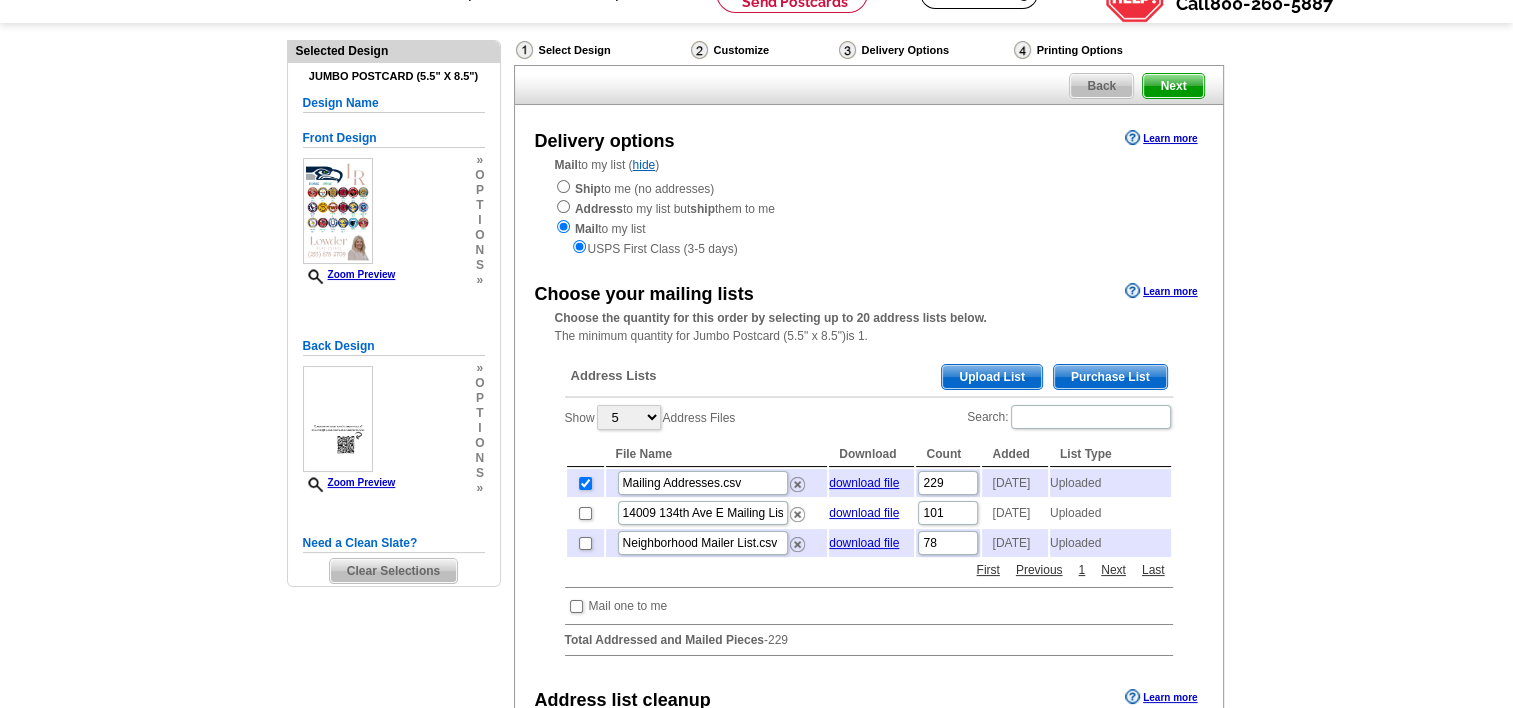 scroll, scrollTop: 114, scrollLeft: 0, axis: vertical 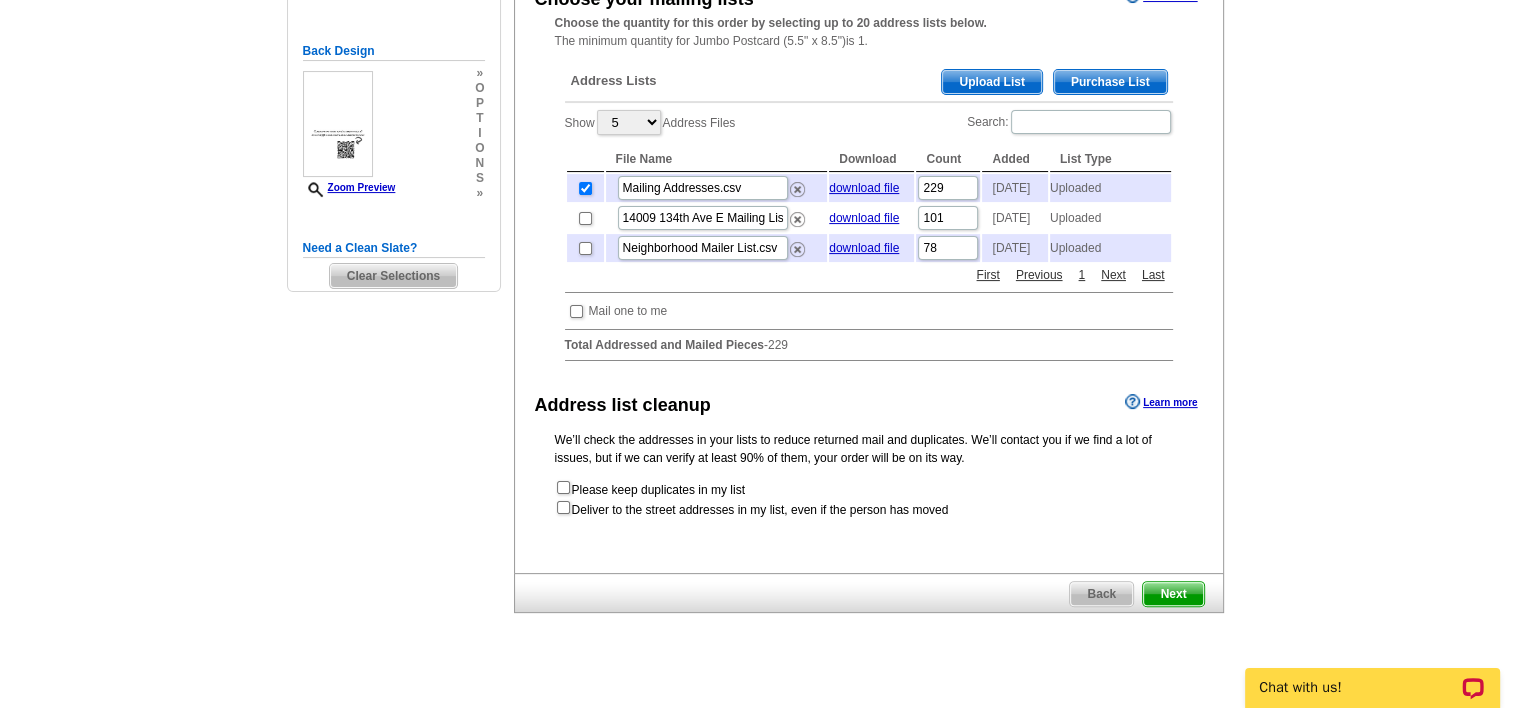 click on "Next" at bounding box center (1173, 594) 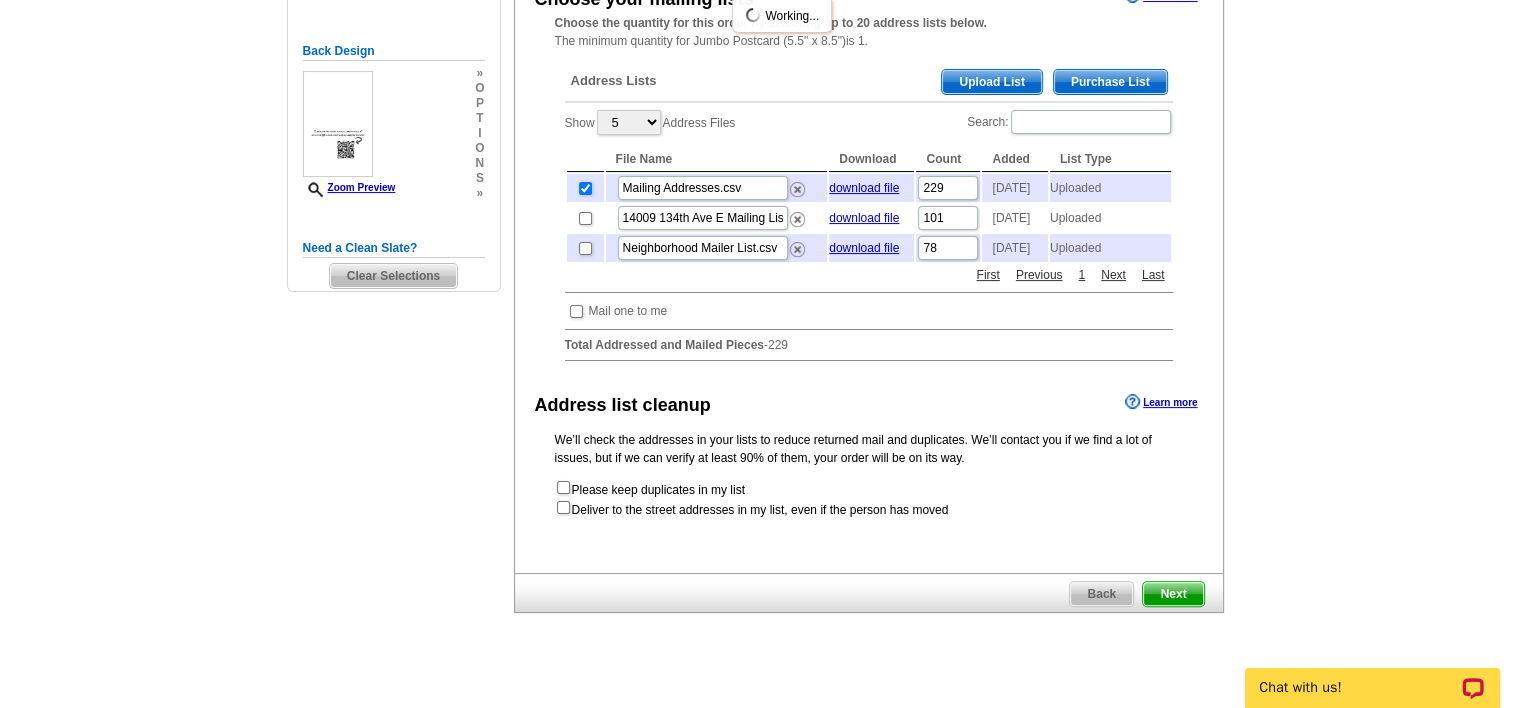 scroll, scrollTop: 0, scrollLeft: 0, axis: both 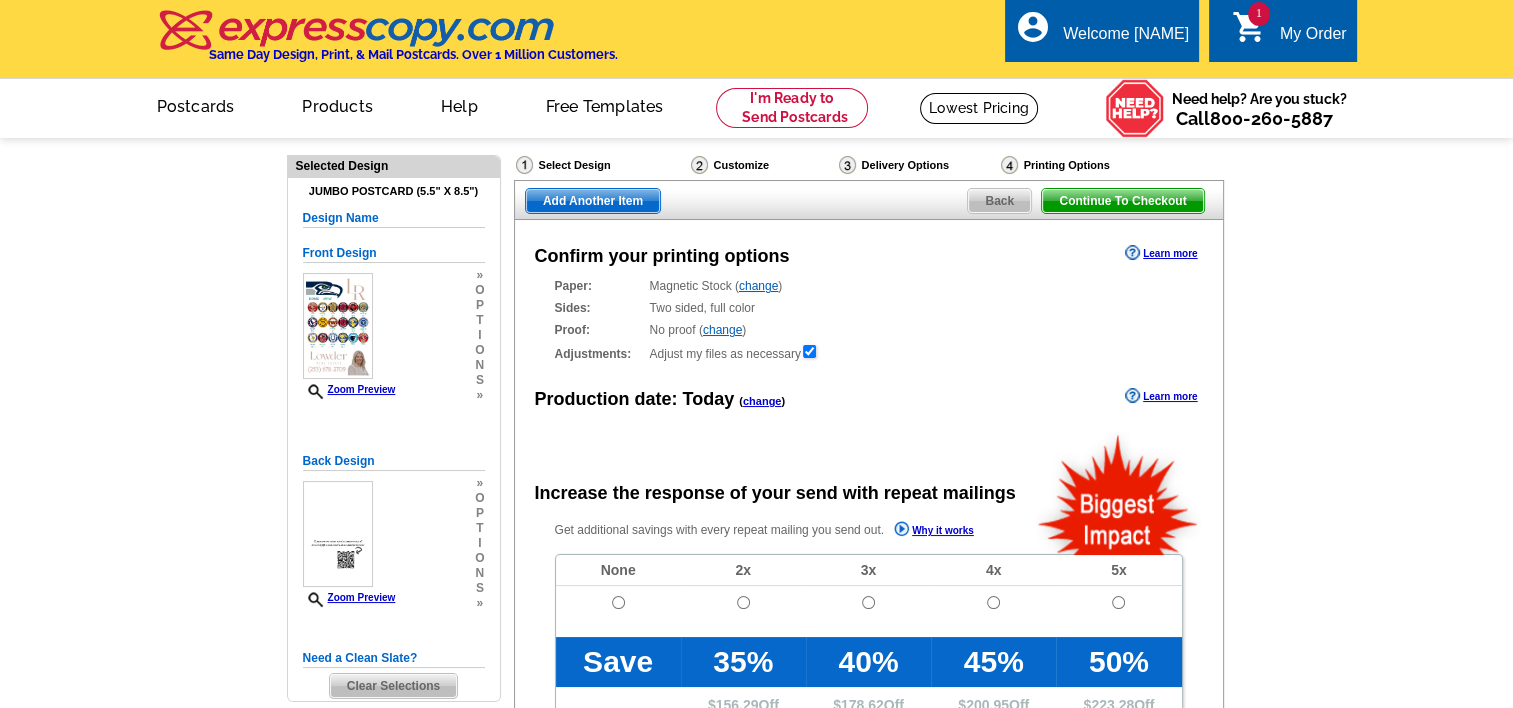 radio on "false" 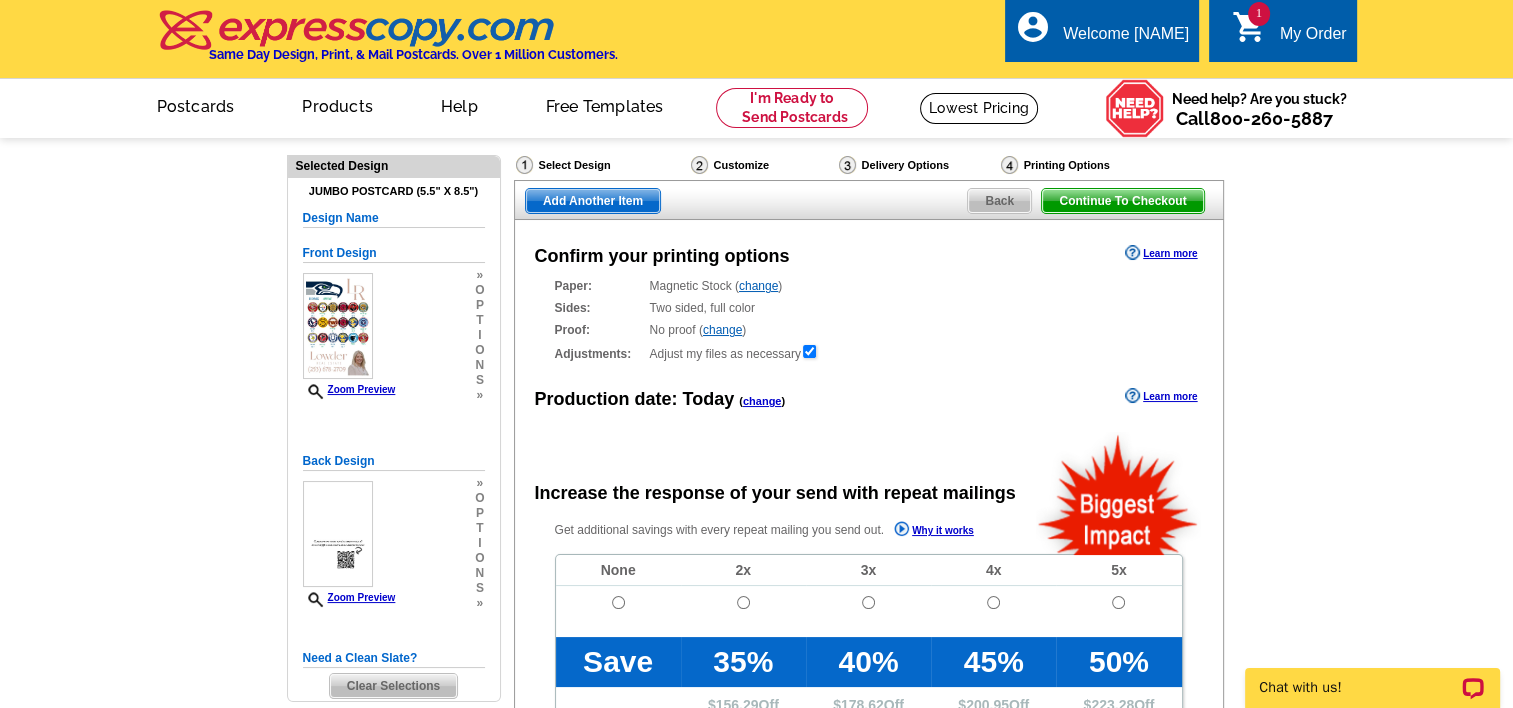scroll, scrollTop: 0, scrollLeft: 0, axis: both 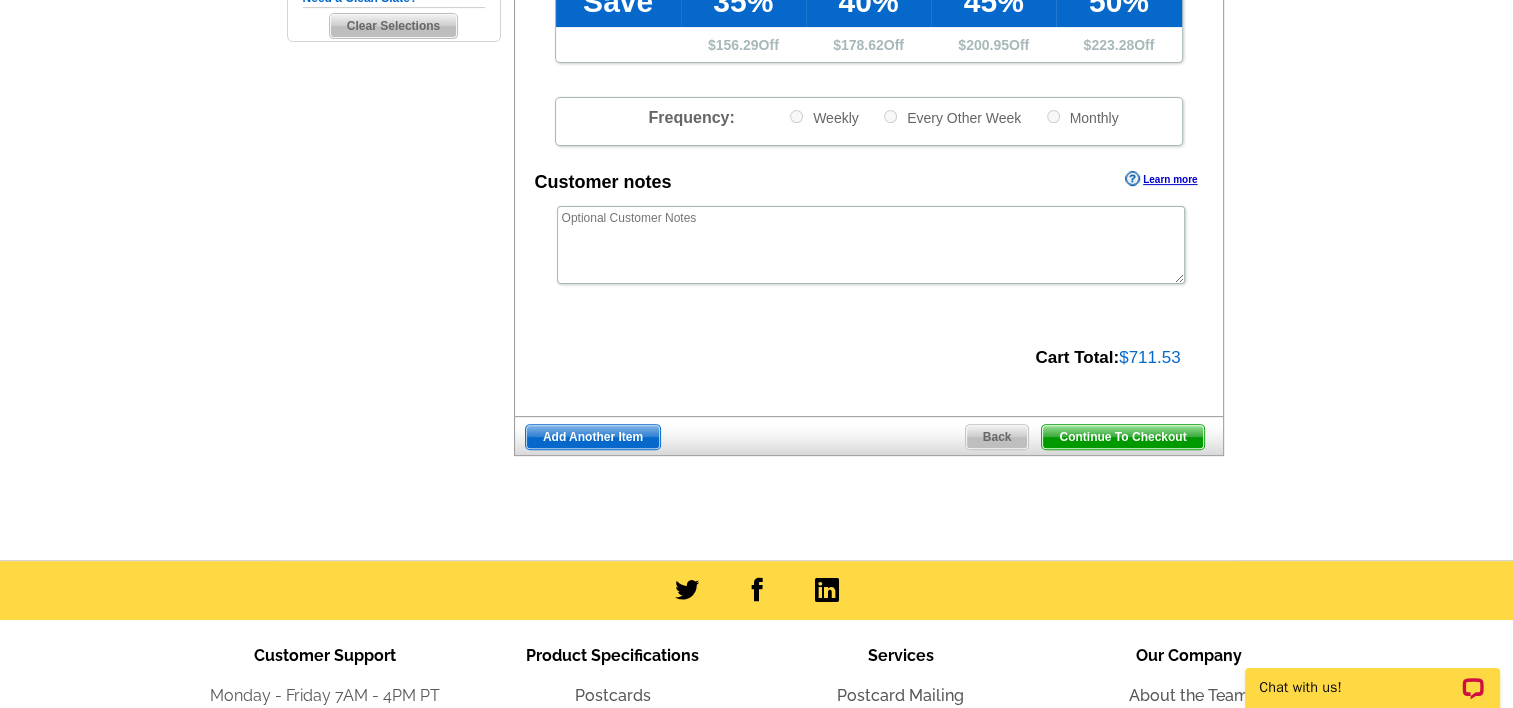 click on "Continue To Checkout" at bounding box center (1122, 437) 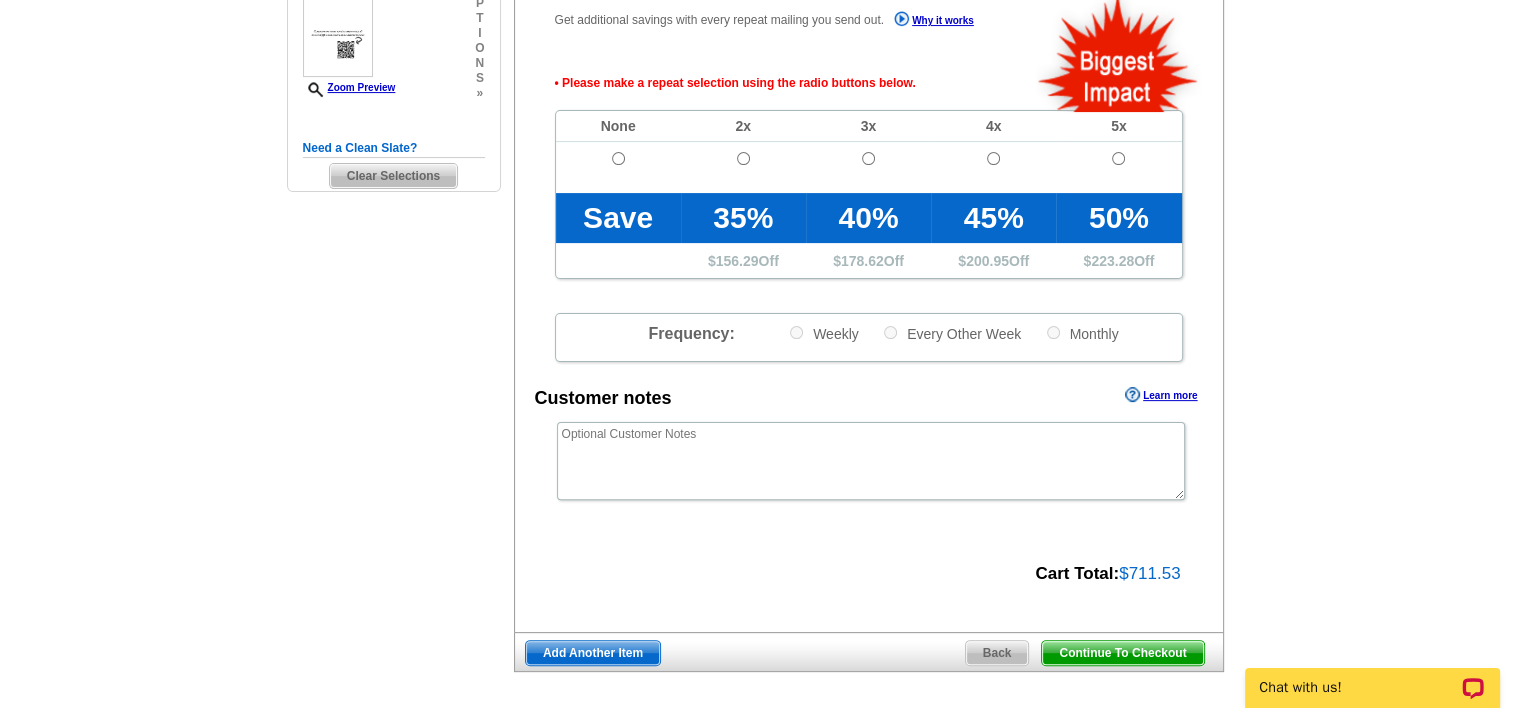 scroll, scrollTop: 564, scrollLeft: 0, axis: vertical 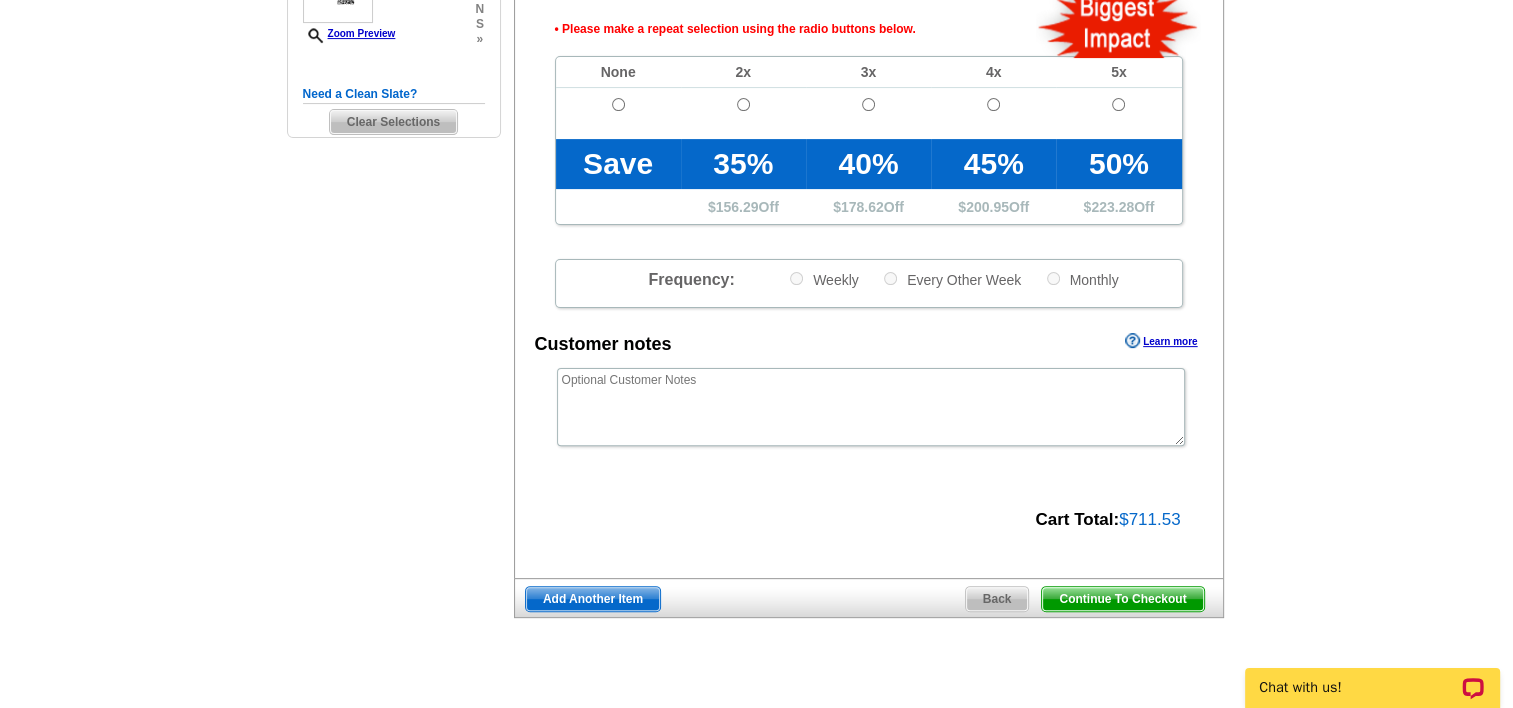 click on "Continue To Checkout" at bounding box center [1122, 599] 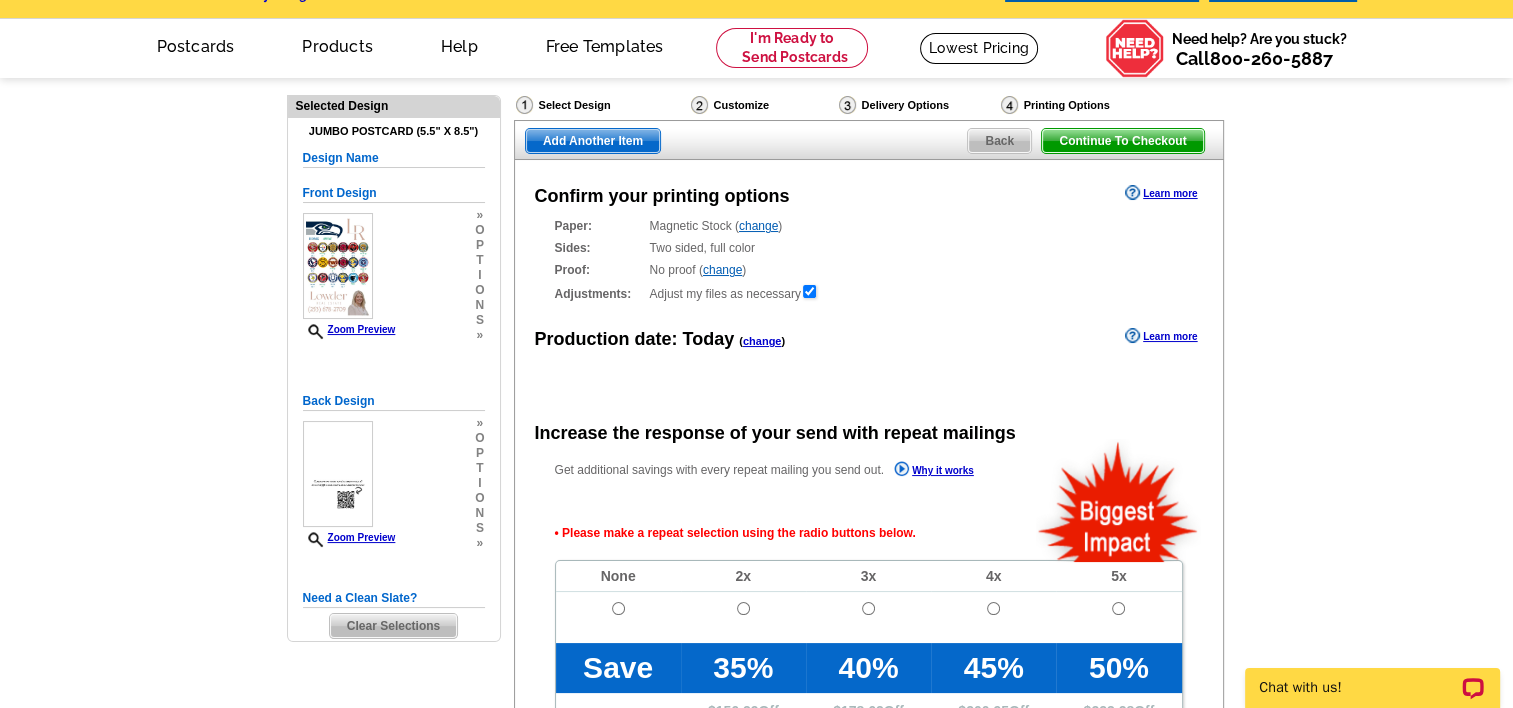 scroll, scrollTop: 48, scrollLeft: 0, axis: vertical 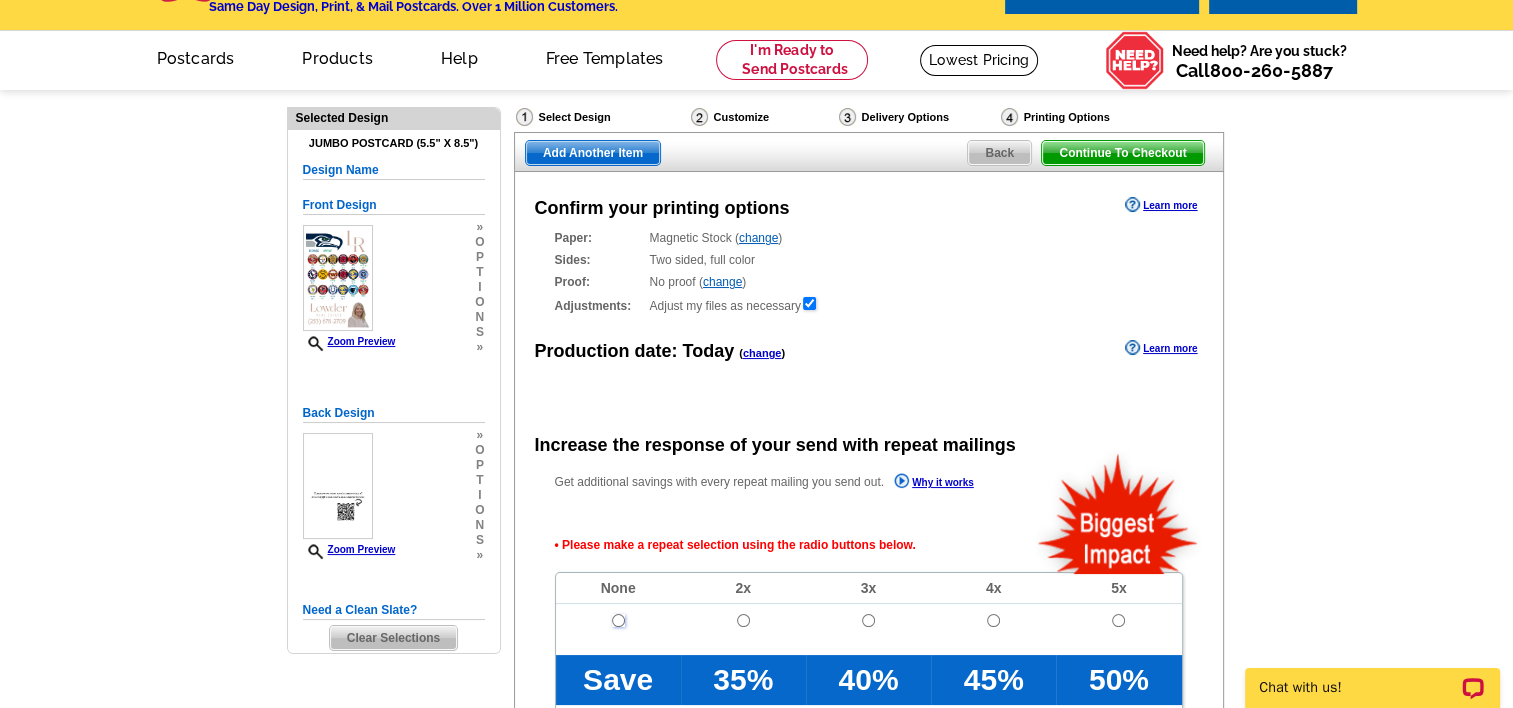 click at bounding box center [618, 620] 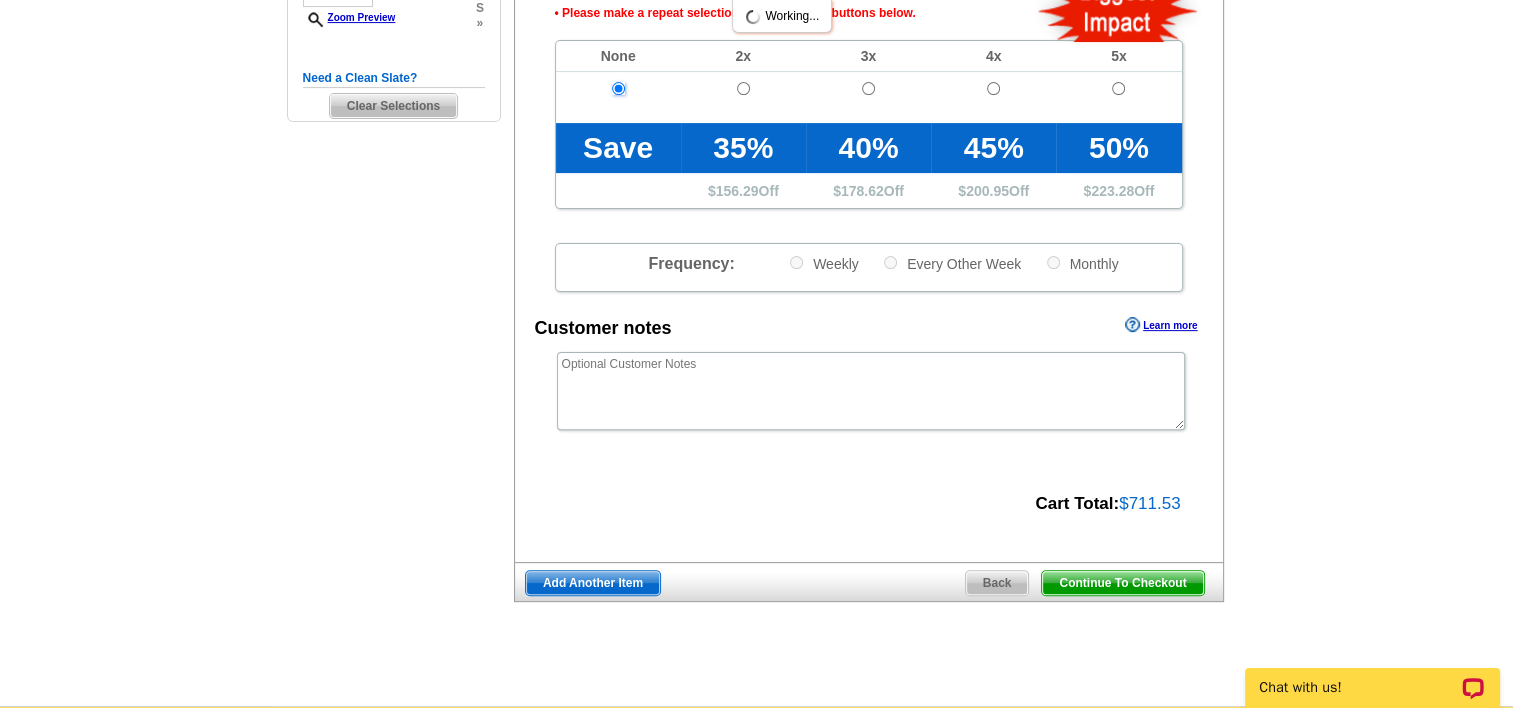 scroll, scrollTop: 600, scrollLeft: 0, axis: vertical 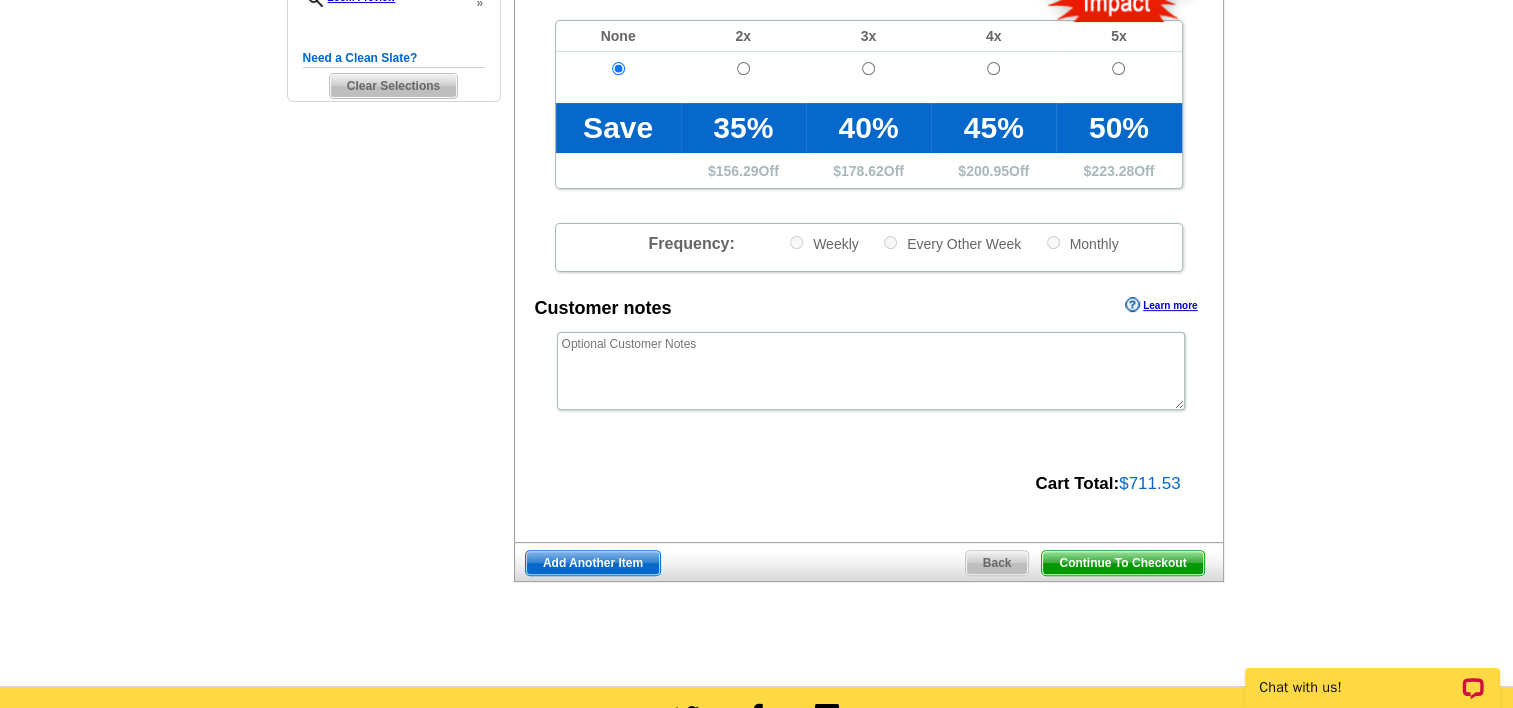click on "Continue To Checkout" at bounding box center (1122, 563) 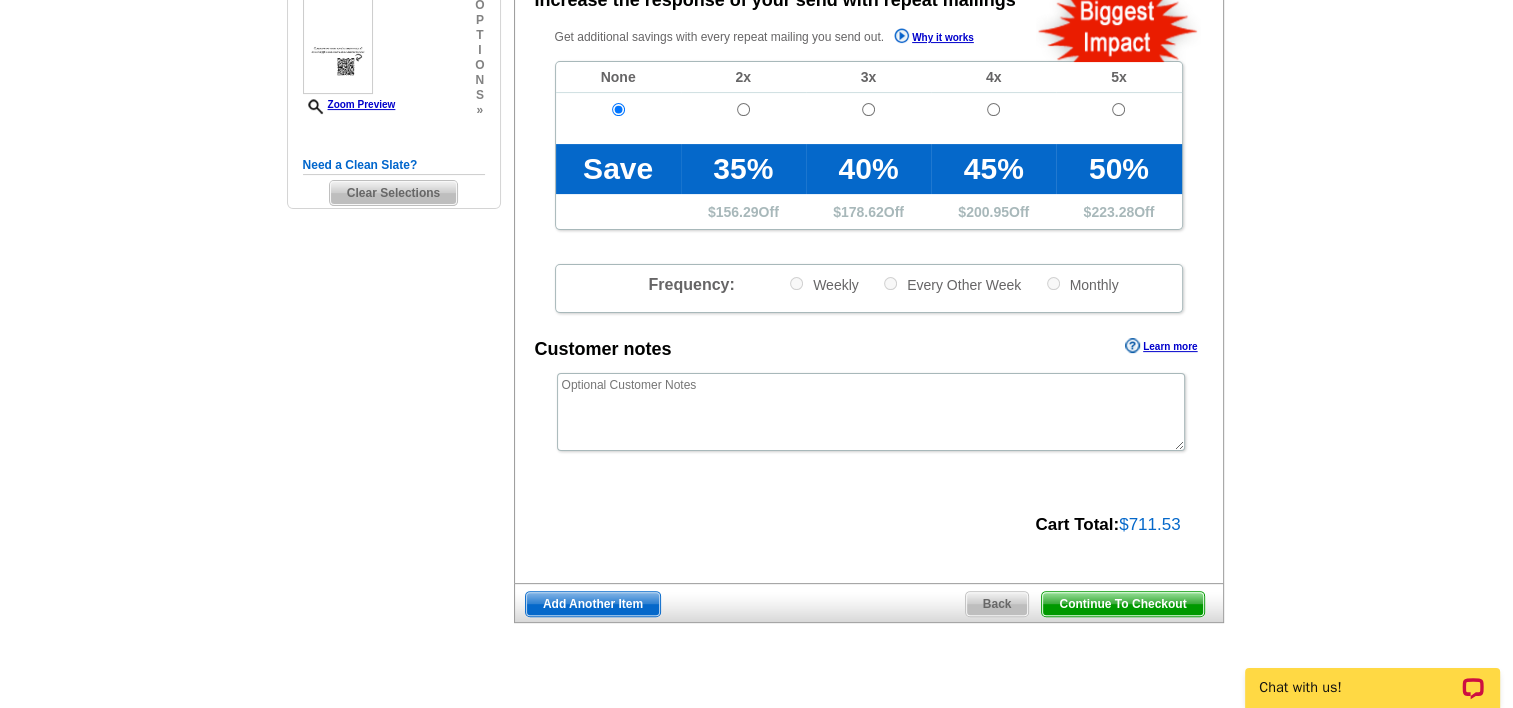 scroll, scrollTop: 492, scrollLeft: 0, axis: vertical 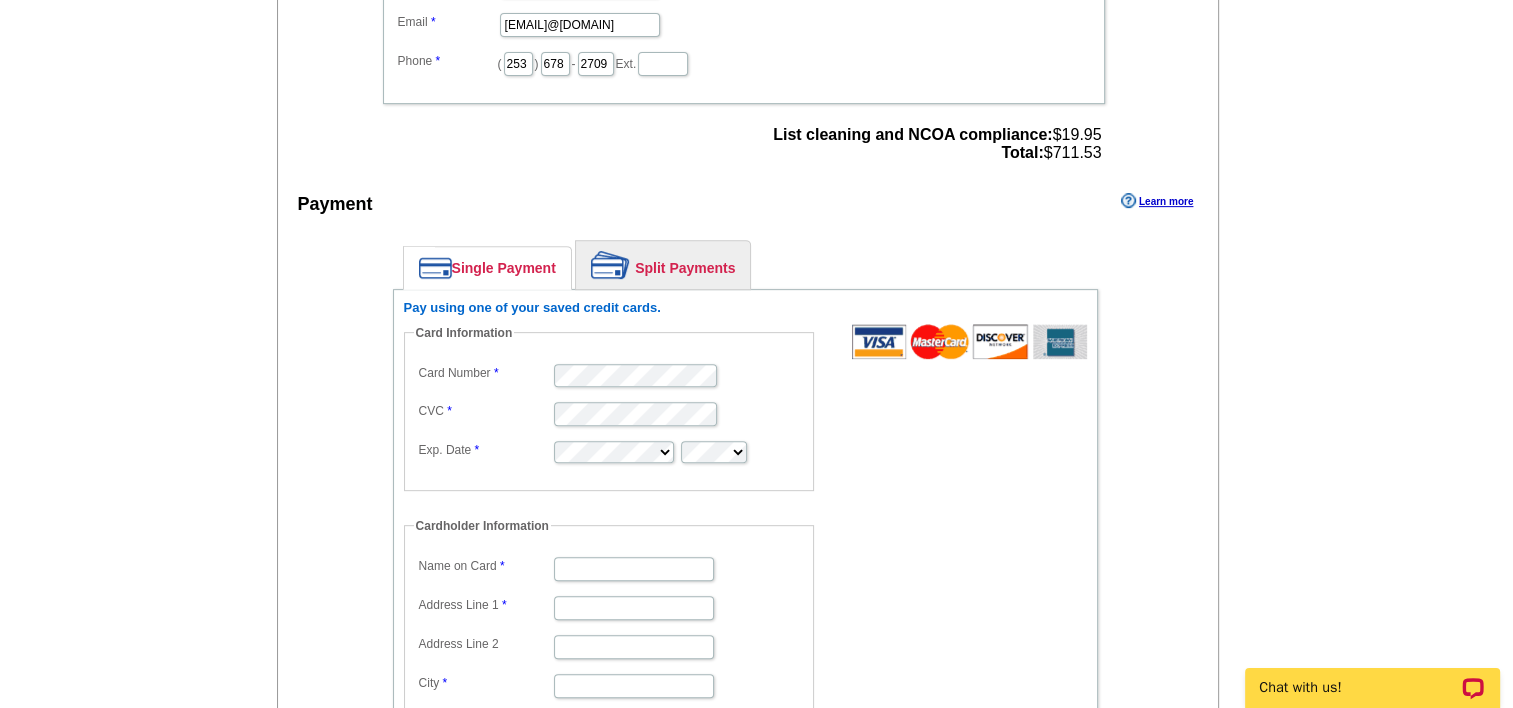 click at bounding box center (609, 374) 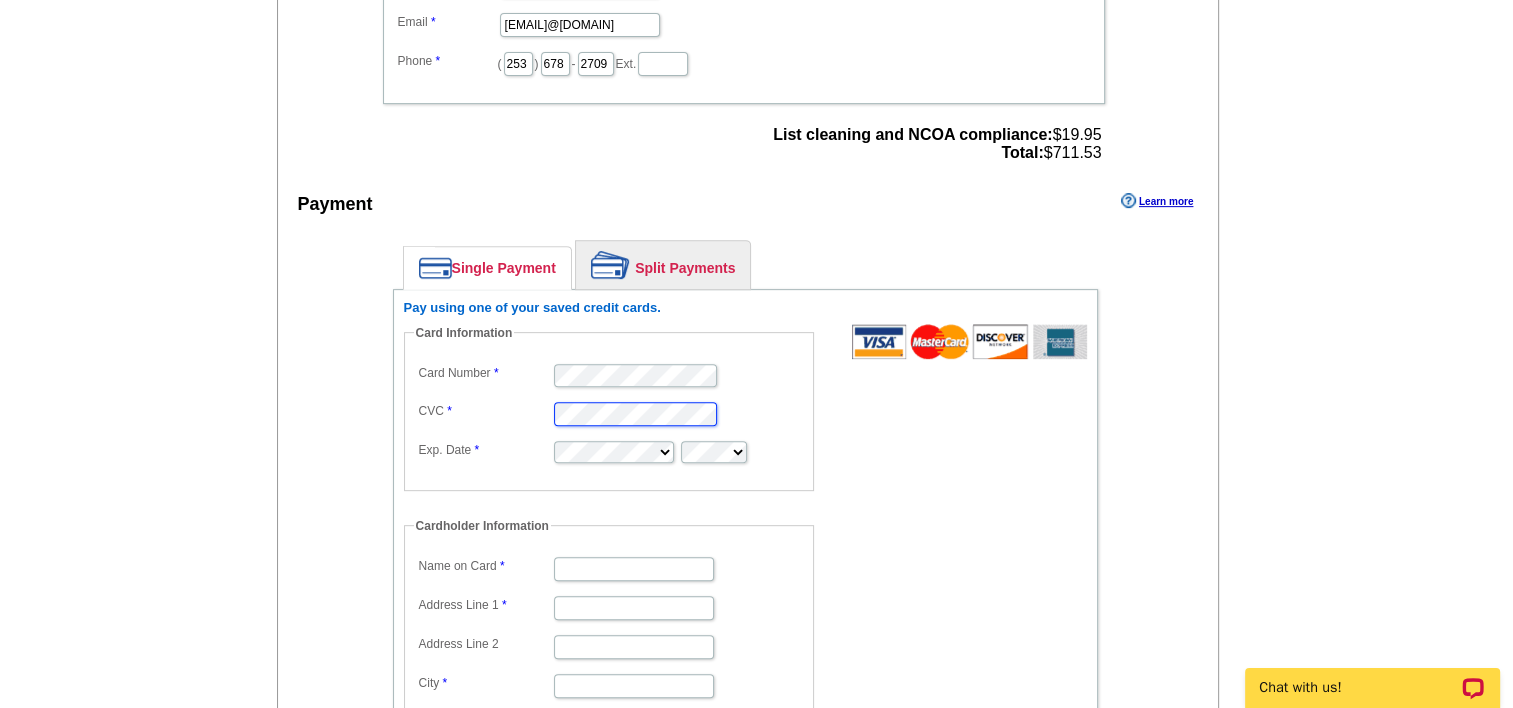scroll, scrollTop: 0, scrollLeft: 0, axis: both 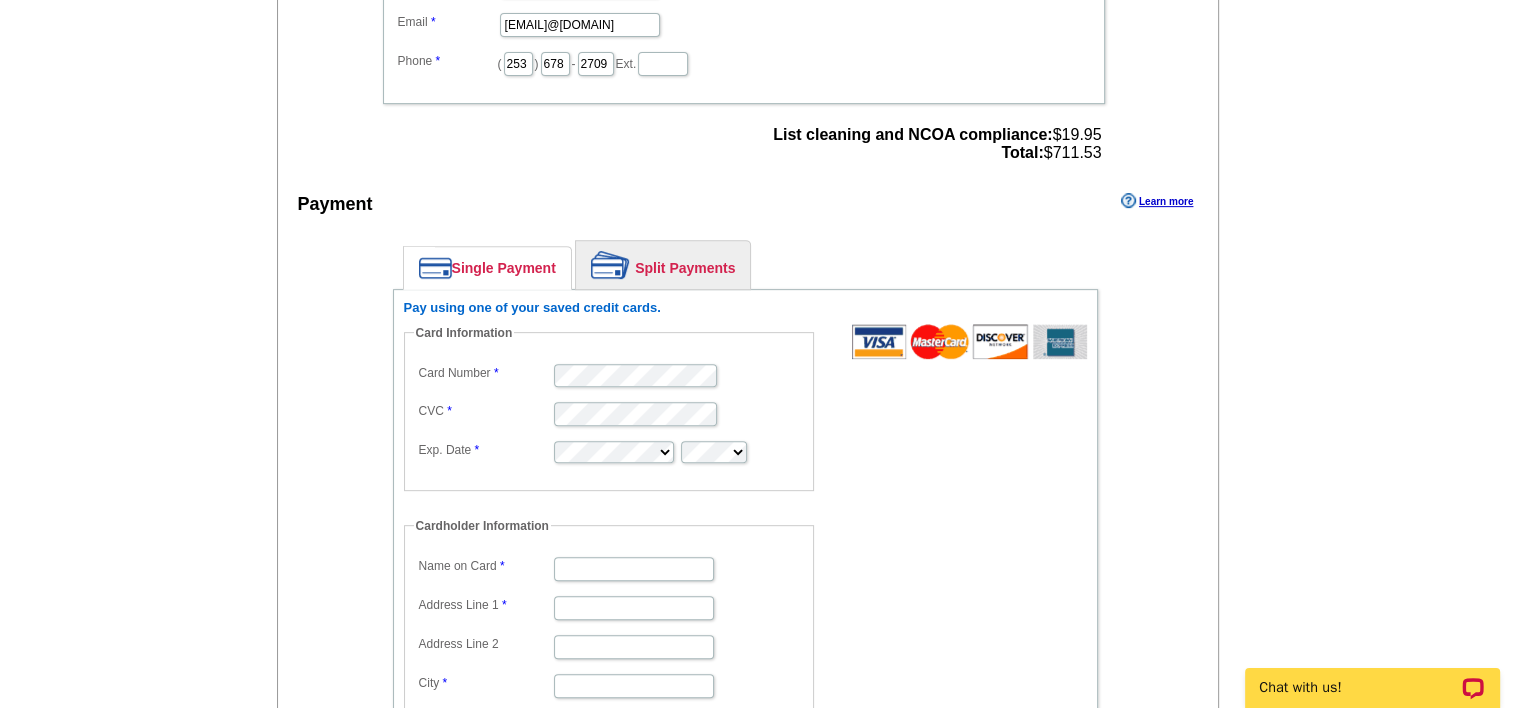 click at bounding box center (619, 508) 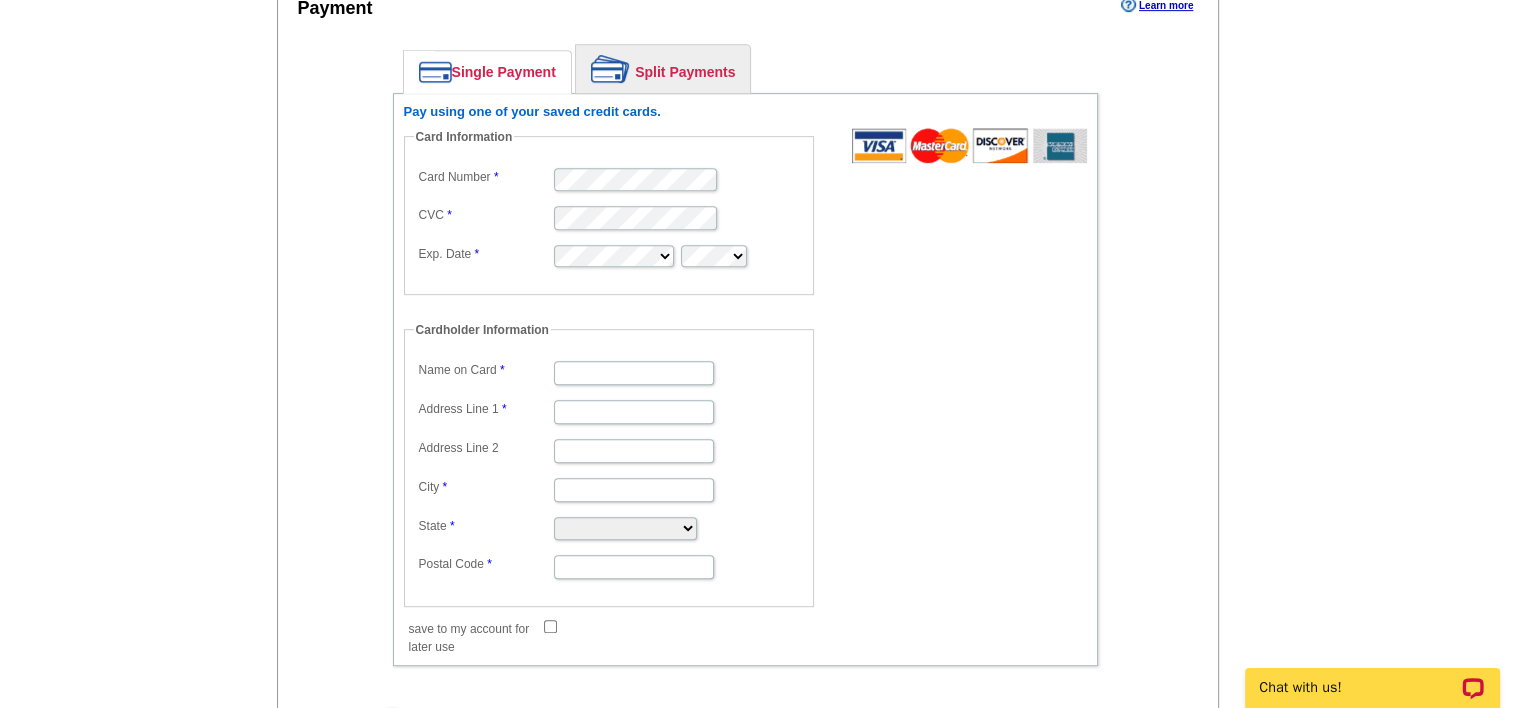scroll, scrollTop: 980, scrollLeft: 0, axis: vertical 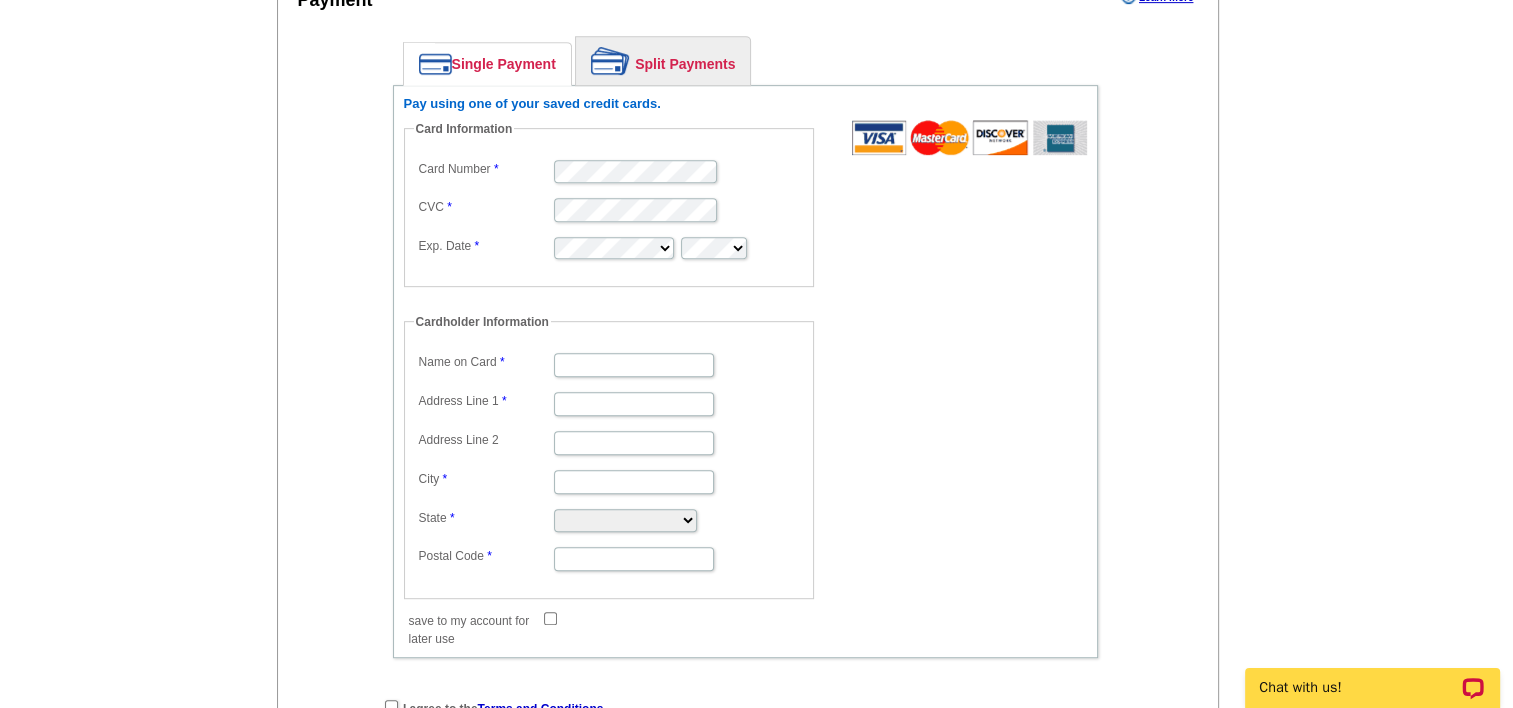 click on "Name on Card
Address Line 1
Address Line 2
City
State
Alabama
Alaska
Arizona
Arkansas
California
Colorado
Connecticut
District of Columbia
Delaware
Florida
Georgia
Hawaii
Idaho
Illinois
Indiana
Iowa
Kansas
Kentucky
Louisiana
Maine
Maryland
Massachusetts
Michigan
Minnesota
Mississippi
Missouri
Montana
Nebraska
Nevada
New Hampshire
New Jersey
New Mexico
New York
North Carolina
North Dakota
Ohio
Oklahoma
Oregon
Pennsylvania
Rhode Island
South Carolina
South Dakota
Tennessee
Texas
Utah
Vermont
Virginia
Washington
West Virginia
Wisconsin
Wyoming
Postal Code" at bounding box center (609, 460) 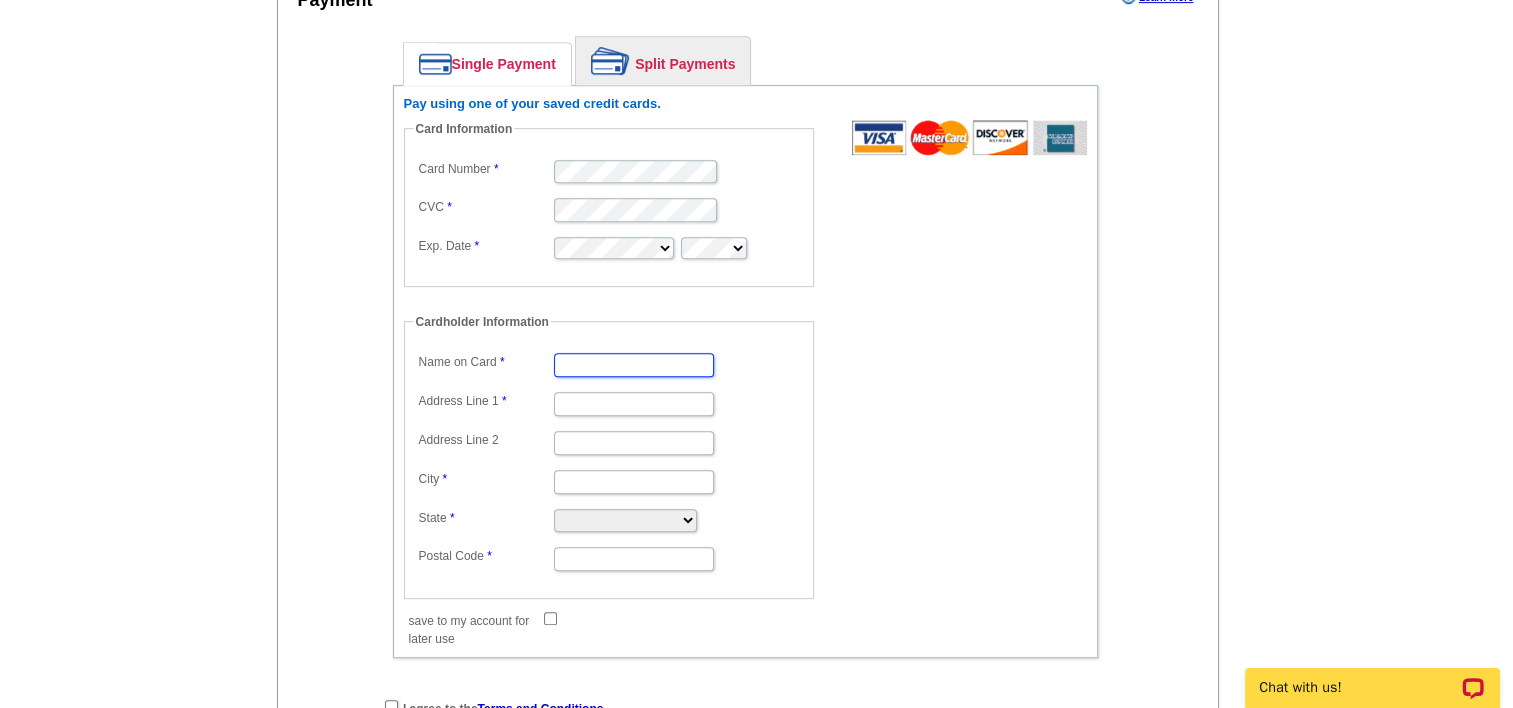 click on "Name on Card" at bounding box center (634, 365) 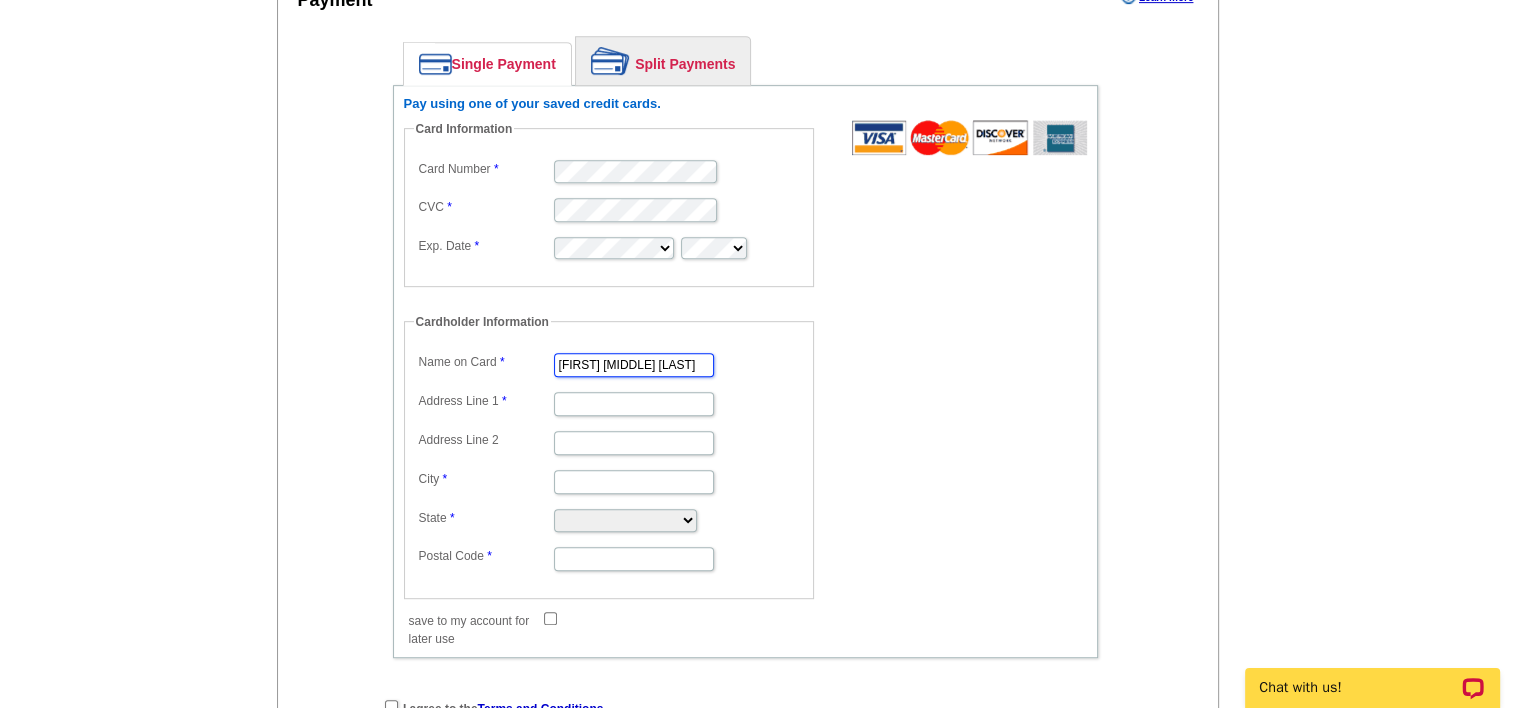 type on "[FIRST] [MIDDLE] [LAST]" 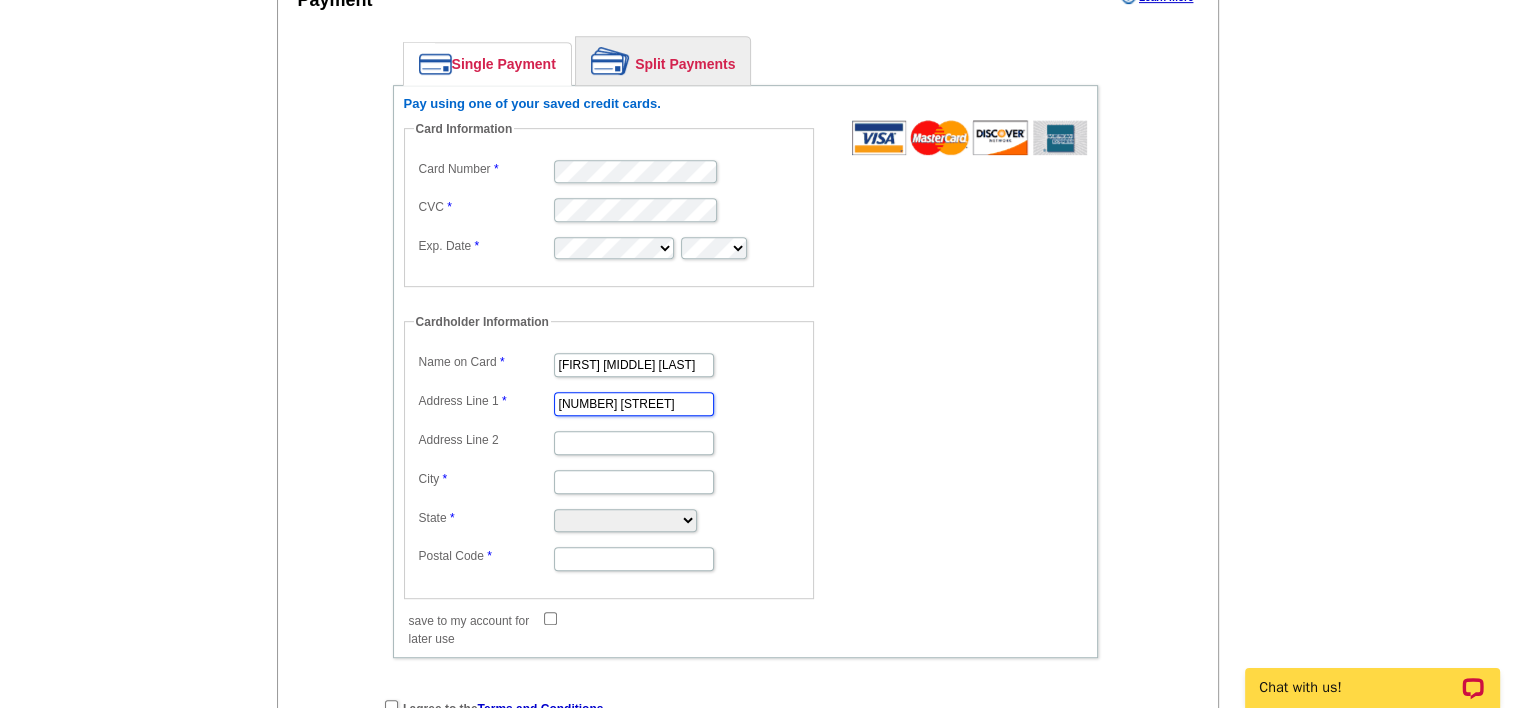 type on "[NUMBER] [STREET] [STREET_SUFFIX] [DIRECTION]" 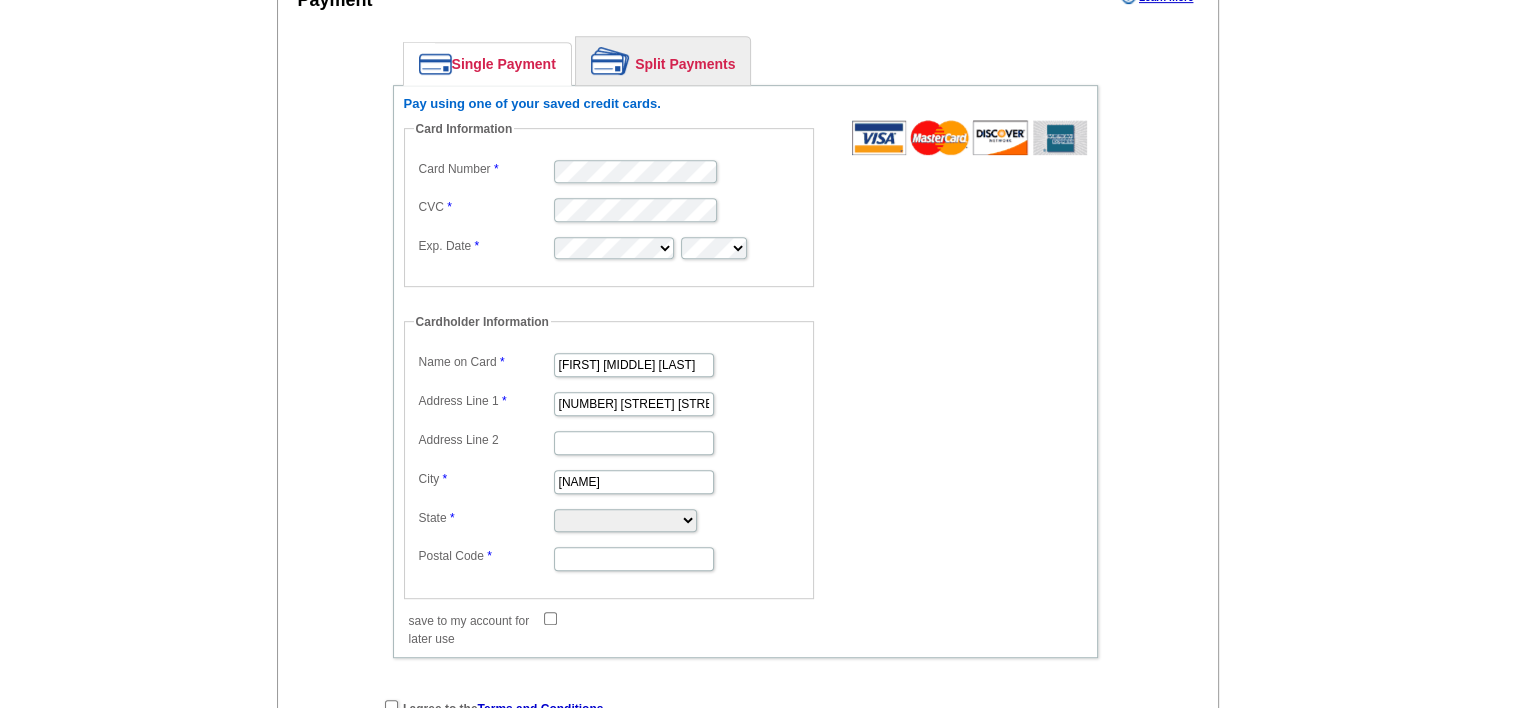 click on "Puyal" at bounding box center [609, 480] 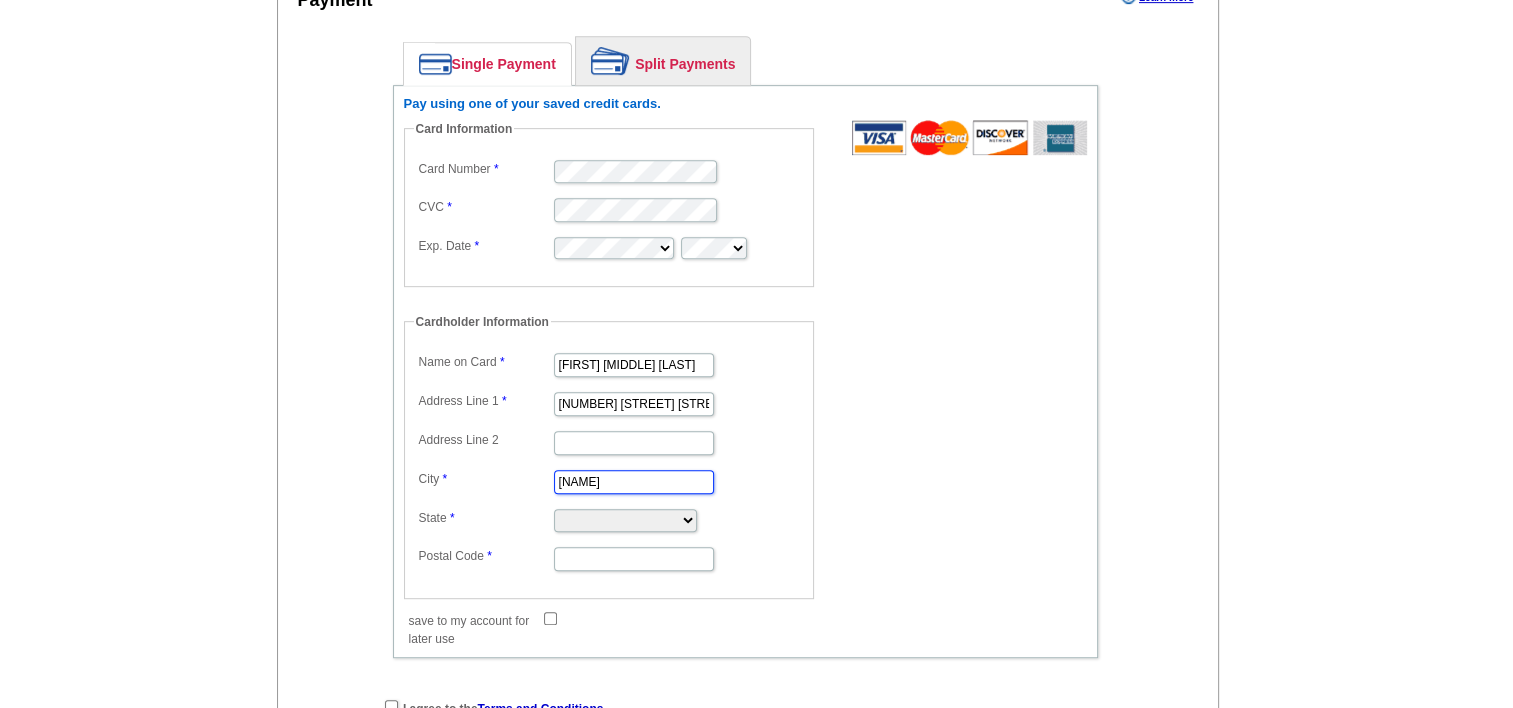 click on "Puyal" at bounding box center [634, 482] 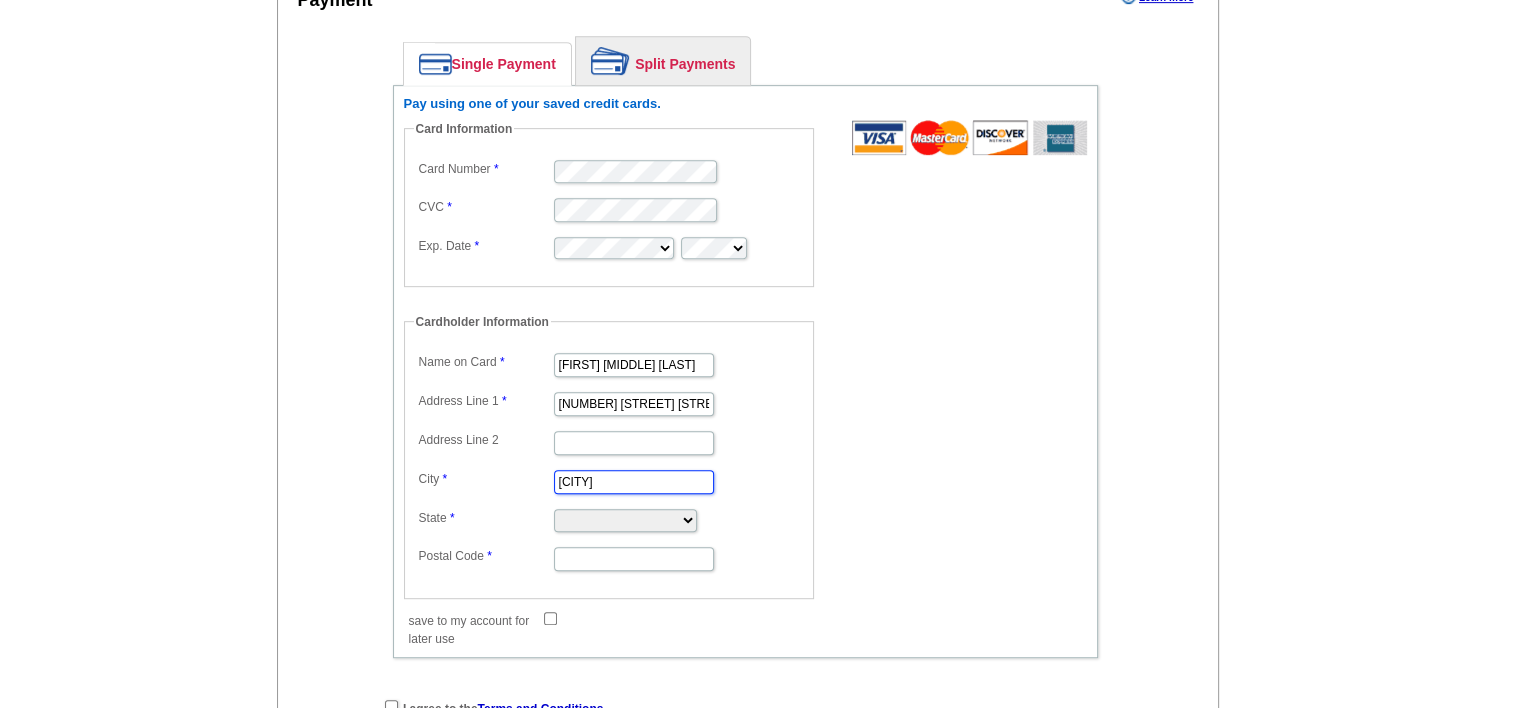 type on "Puyallup" 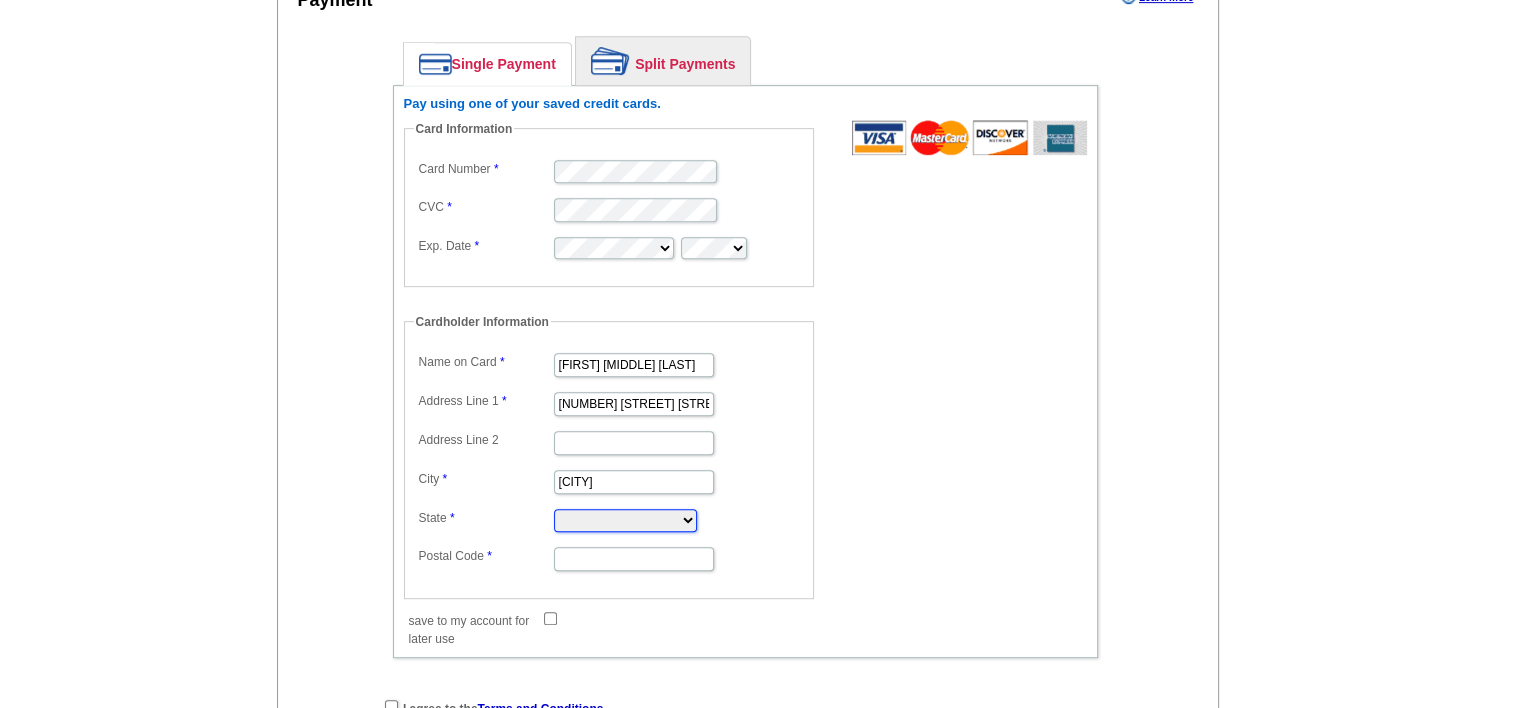 click on "Alabama
Alaska
Arizona
Arkansas
California
Colorado
Connecticut
District of Columbia
Delaware
Florida
Georgia
Hawaii
Idaho
Illinois
Indiana
Iowa
Kansas
Kentucky
Louisiana
Maine
Maryland
Massachusetts
Michigan
Minnesota
Mississippi
Missouri
Montana
Nebraska
Nevada
New Hampshire
New Jersey
New Mexico
New York
North Carolina
North Dakota
Ohio
Oklahoma
Oregon
Pennsylvania
Rhode Island
South Carolina
South Dakota
Tennessee
Texas
Utah
Vermont
Virginia
Washington
West Virginia
Wisconsin
Wyoming" at bounding box center [625, 520] 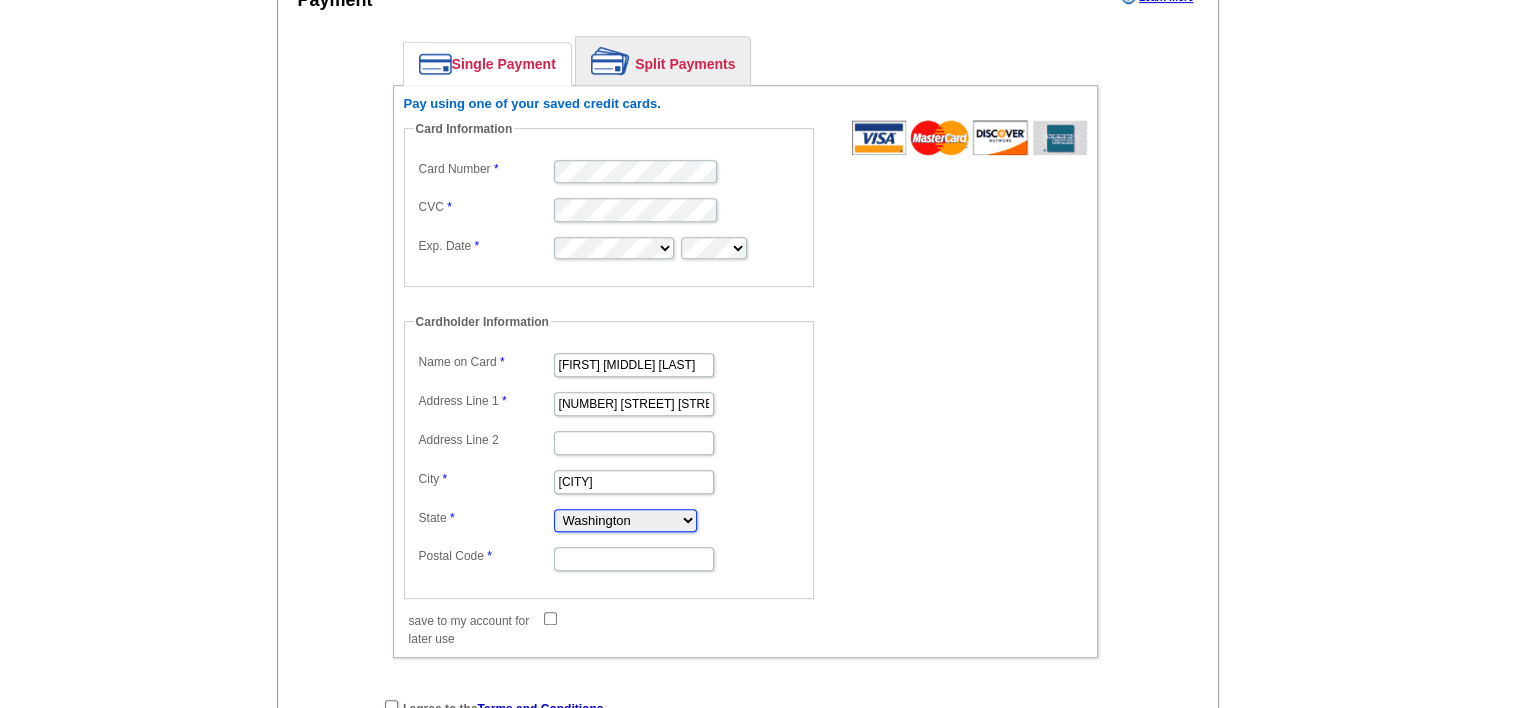 click on "Alabama
Alaska
Arizona
Arkansas
California
Colorado
Connecticut
District of Columbia
Delaware
Florida
Georgia
Hawaii
Idaho
Illinois
Indiana
Iowa
Kansas
Kentucky
Louisiana
Maine
Maryland
Massachusetts
Michigan
Minnesota
Mississippi
Missouri
Montana
Nebraska
Nevada
New Hampshire
New Jersey
New Mexico
New York
North Carolina
North Dakota
Ohio
Oklahoma
Oregon
Pennsylvania
Rhode Island
South Carolina
South Dakota
Tennessee
Texas
Utah
Vermont
Virginia
Washington
West Virginia
Wisconsin
Wyoming" at bounding box center (625, 520) 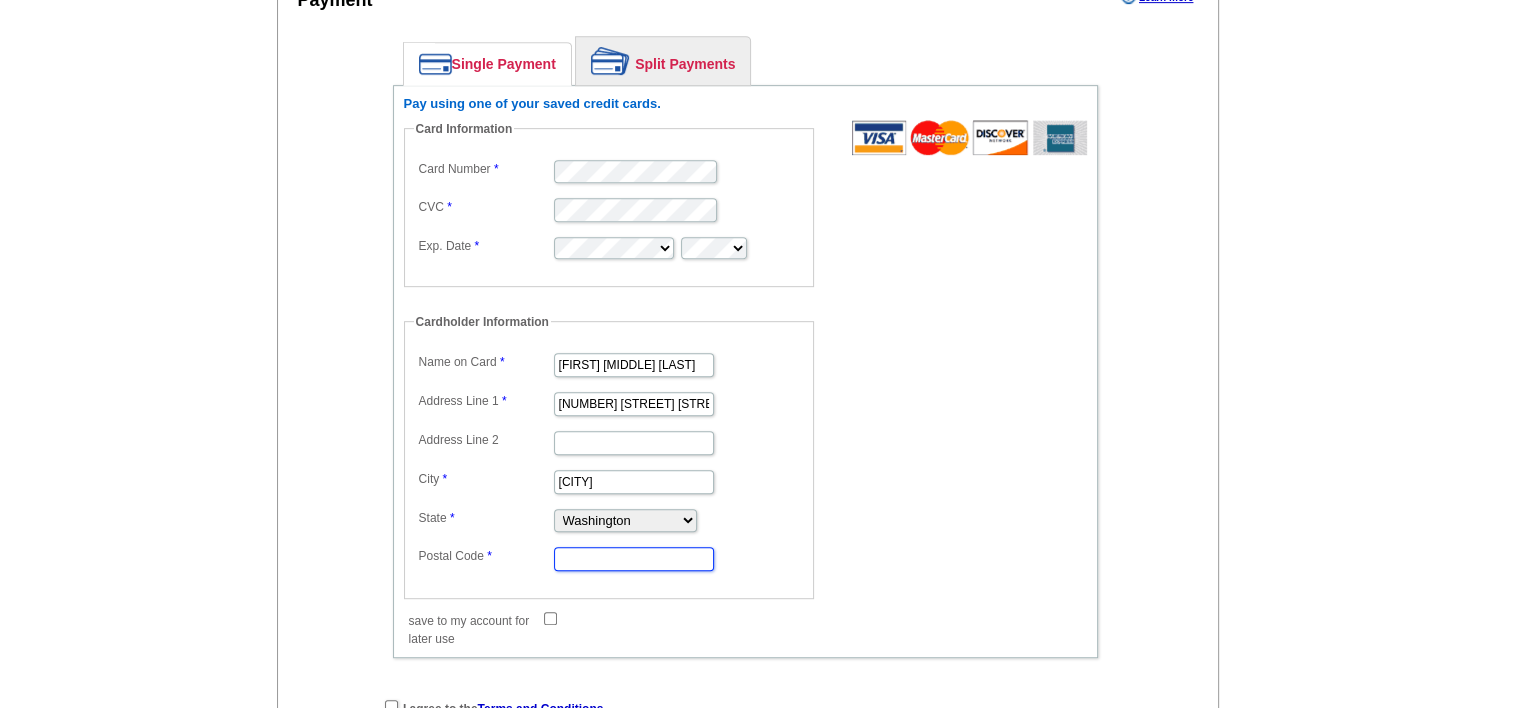 click on "Postal Code" at bounding box center (634, 559) 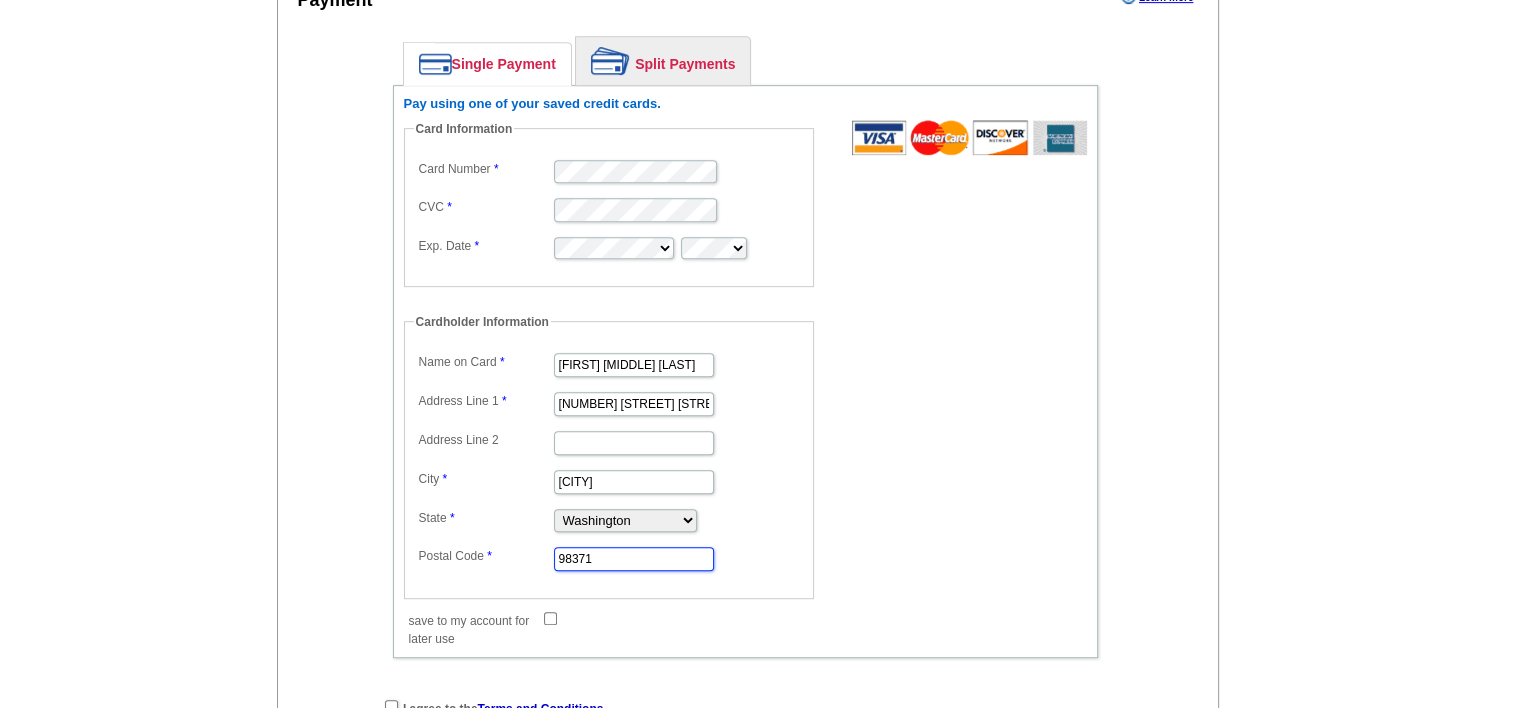 type on "98371" 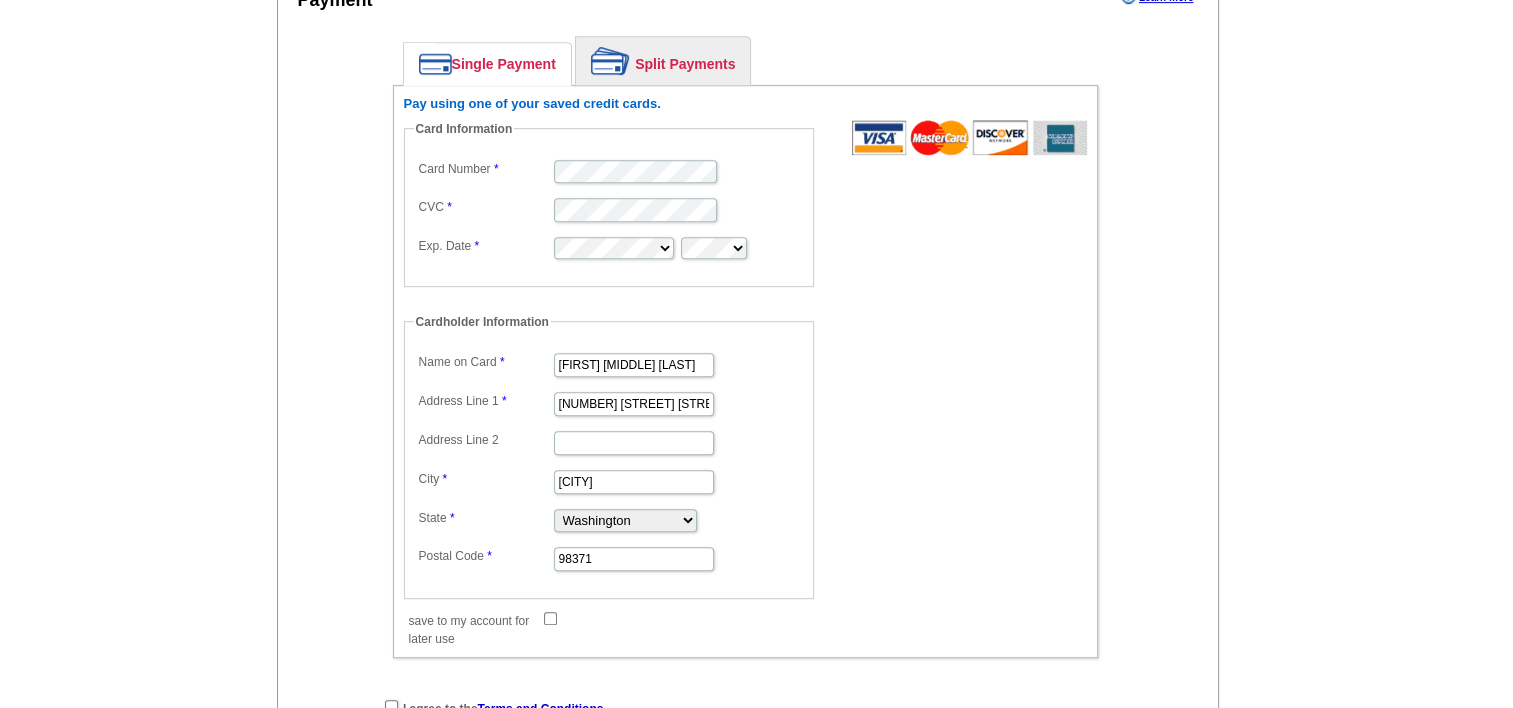 click at bounding box center [619, 617] 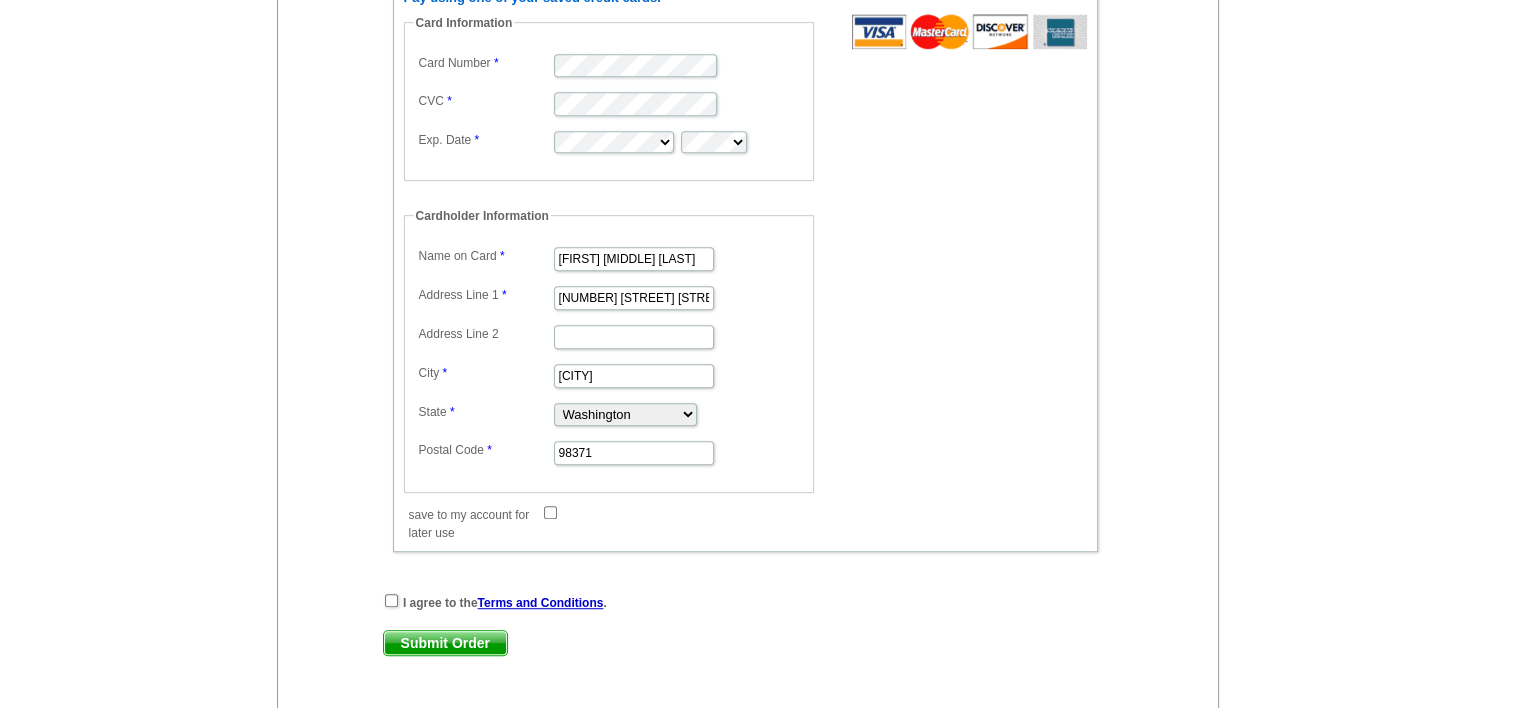scroll, scrollTop: 1088, scrollLeft: 0, axis: vertical 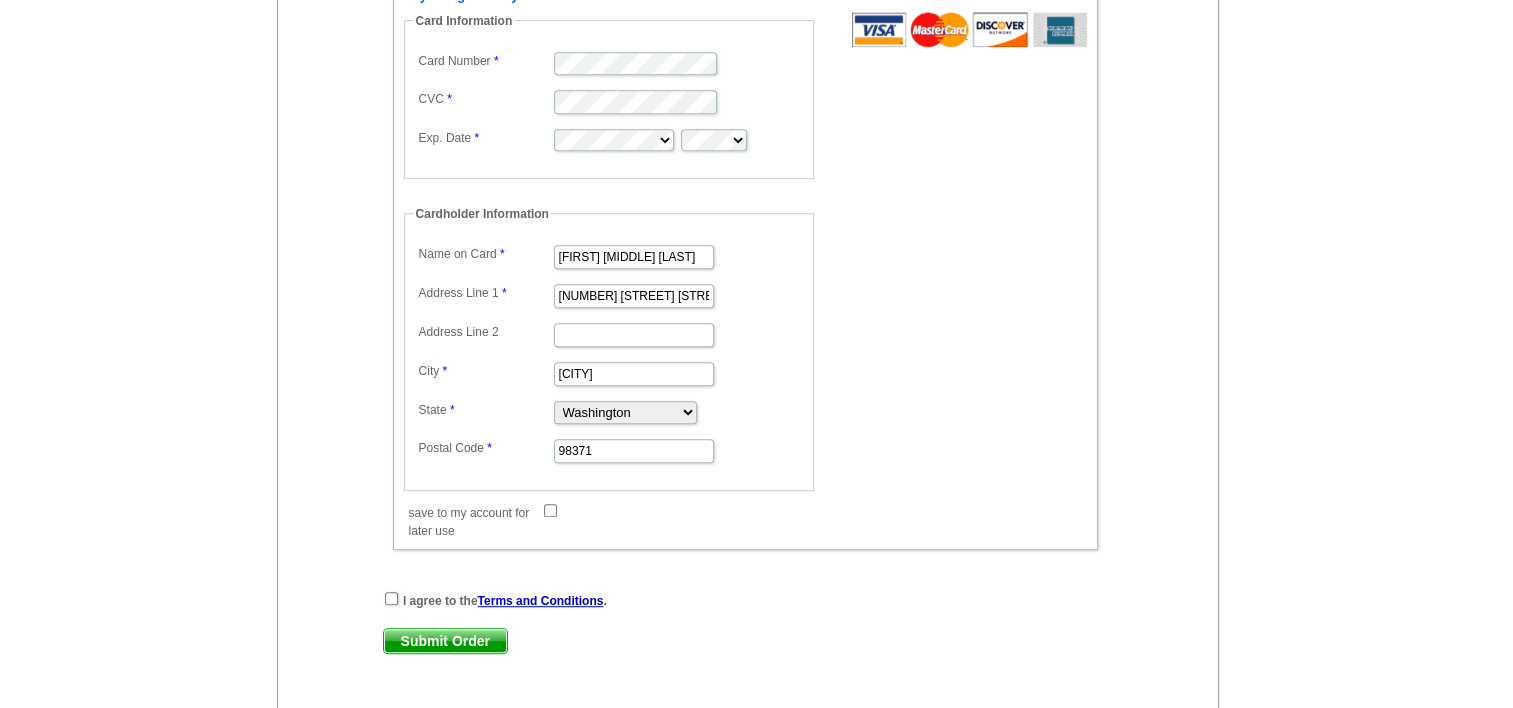 click at bounding box center [619, 509] 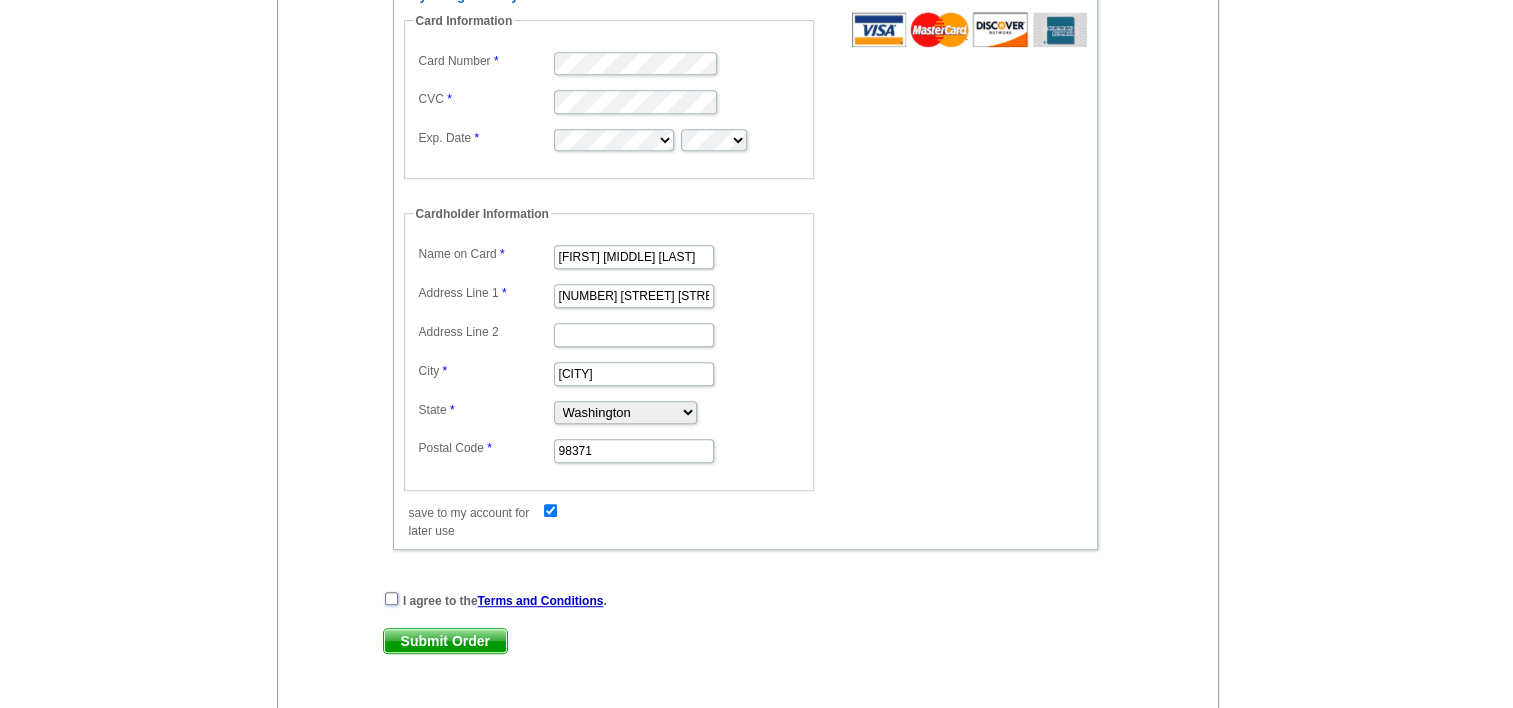 click at bounding box center (391, 598) 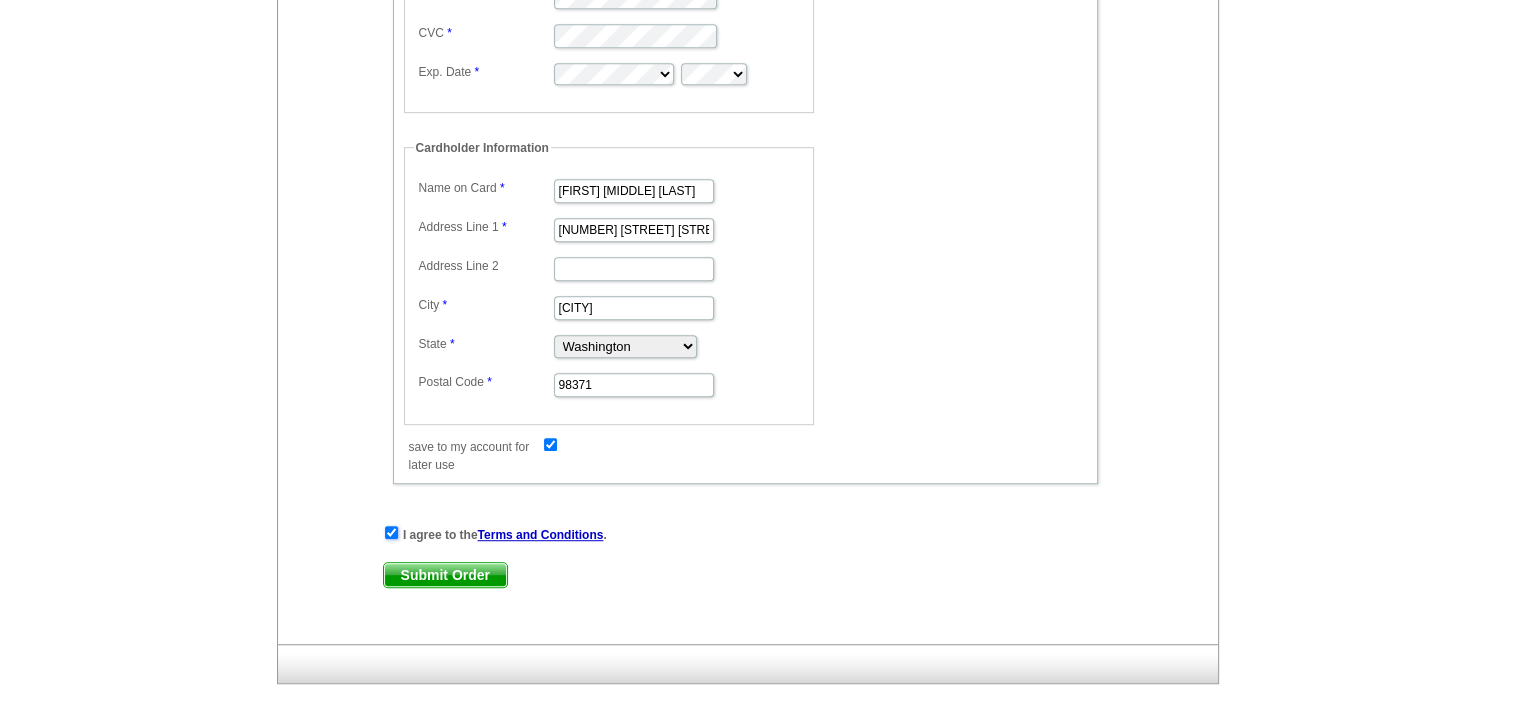 scroll, scrollTop: 1156, scrollLeft: 0, axis: vertical 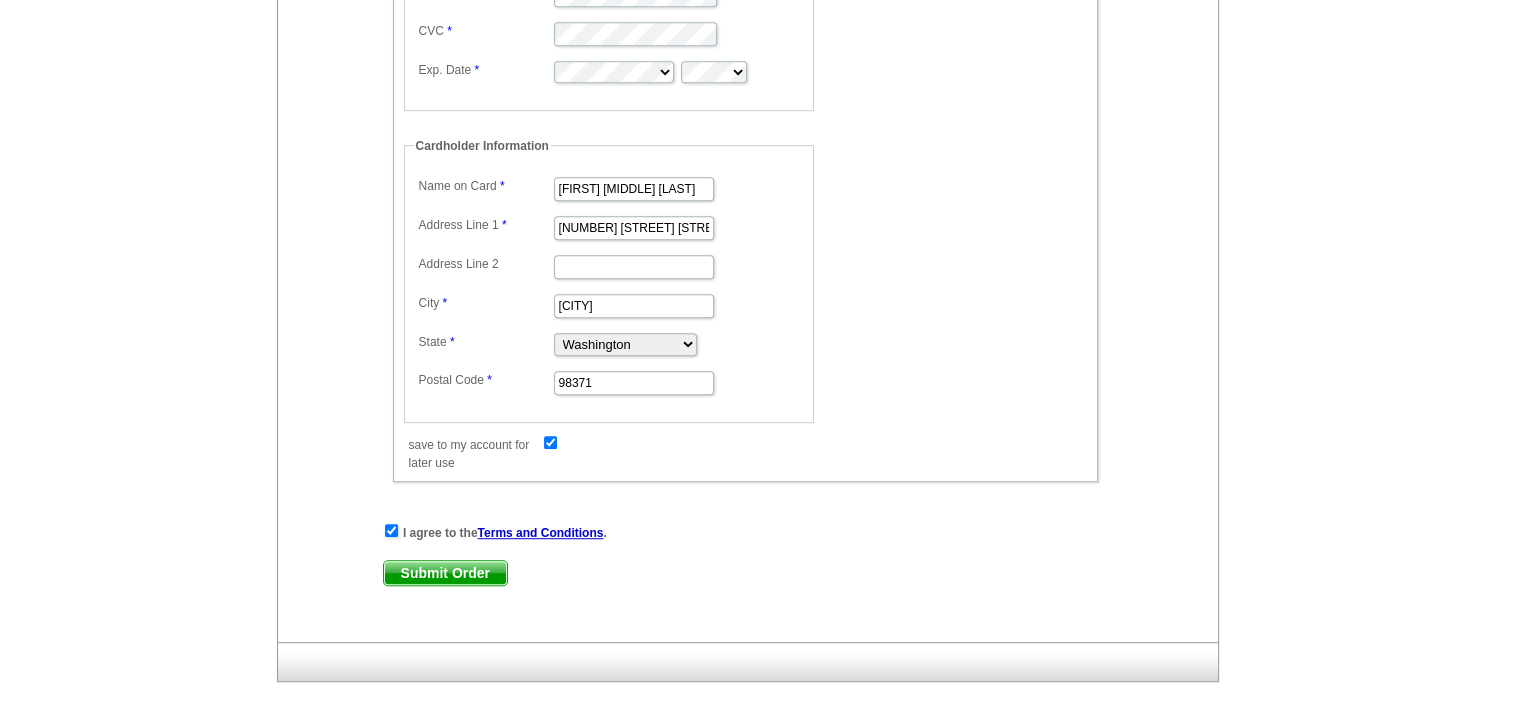 click on "Submit Order" at bounding box center [445, 573] 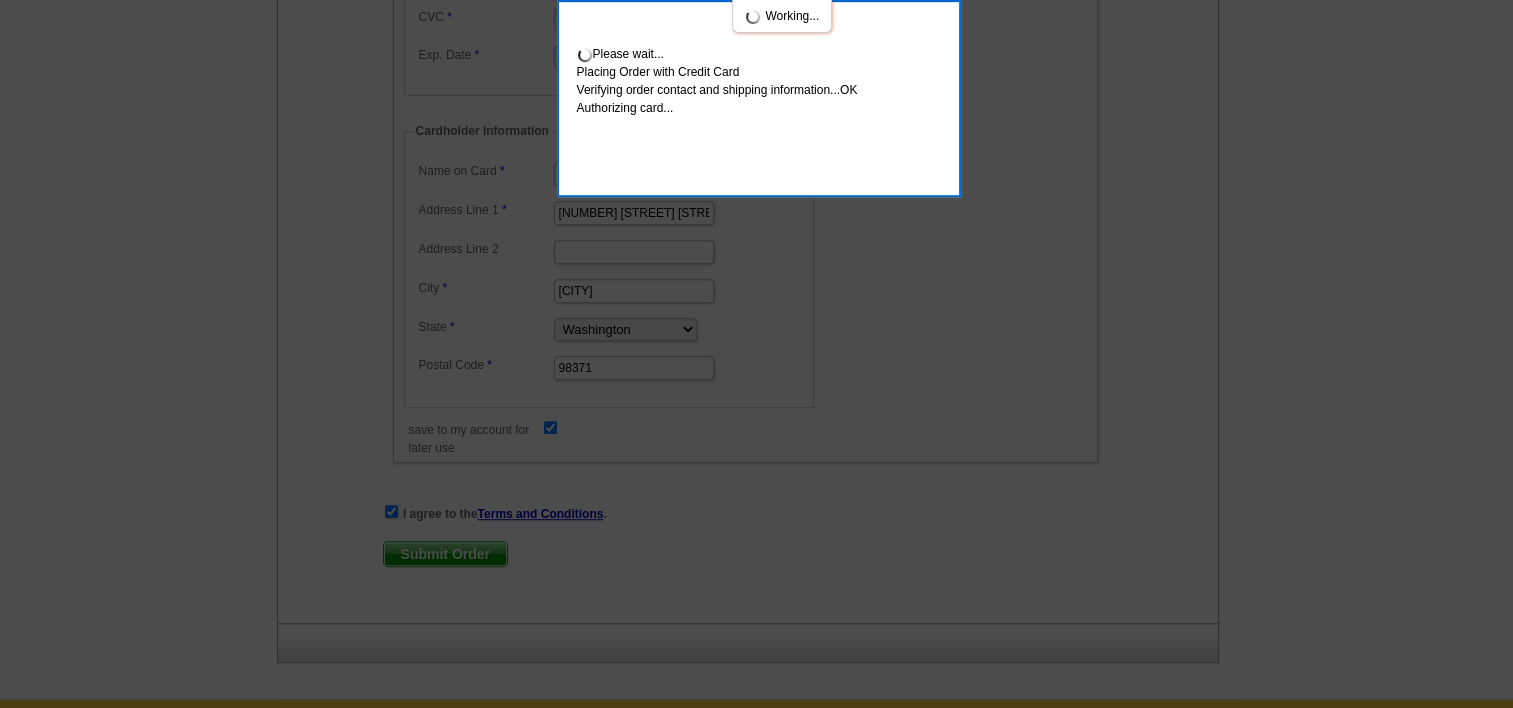 scroll, scrollTop: 1264, scrollLeft: 0, axis: vertical 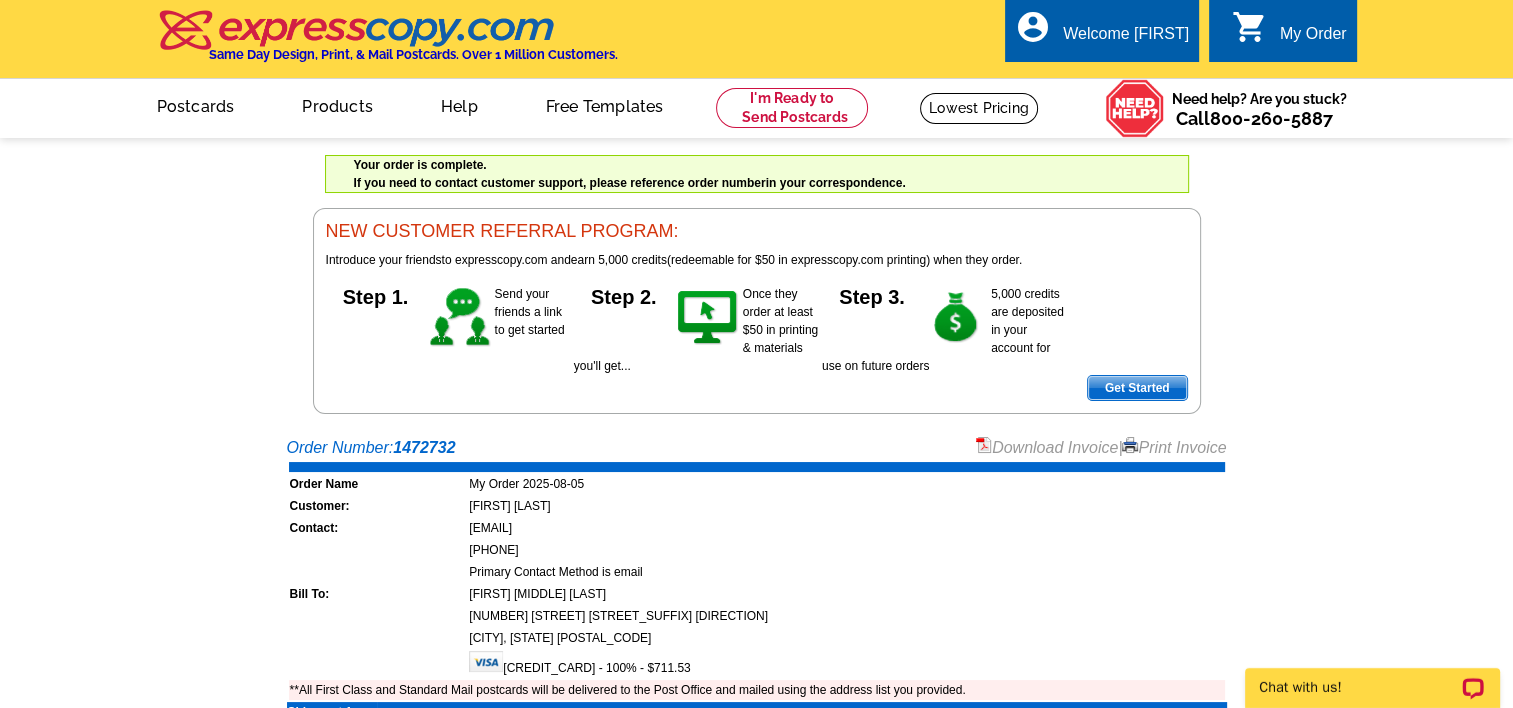 click on "Chat with us!" at bounding box center [1313, 475] 